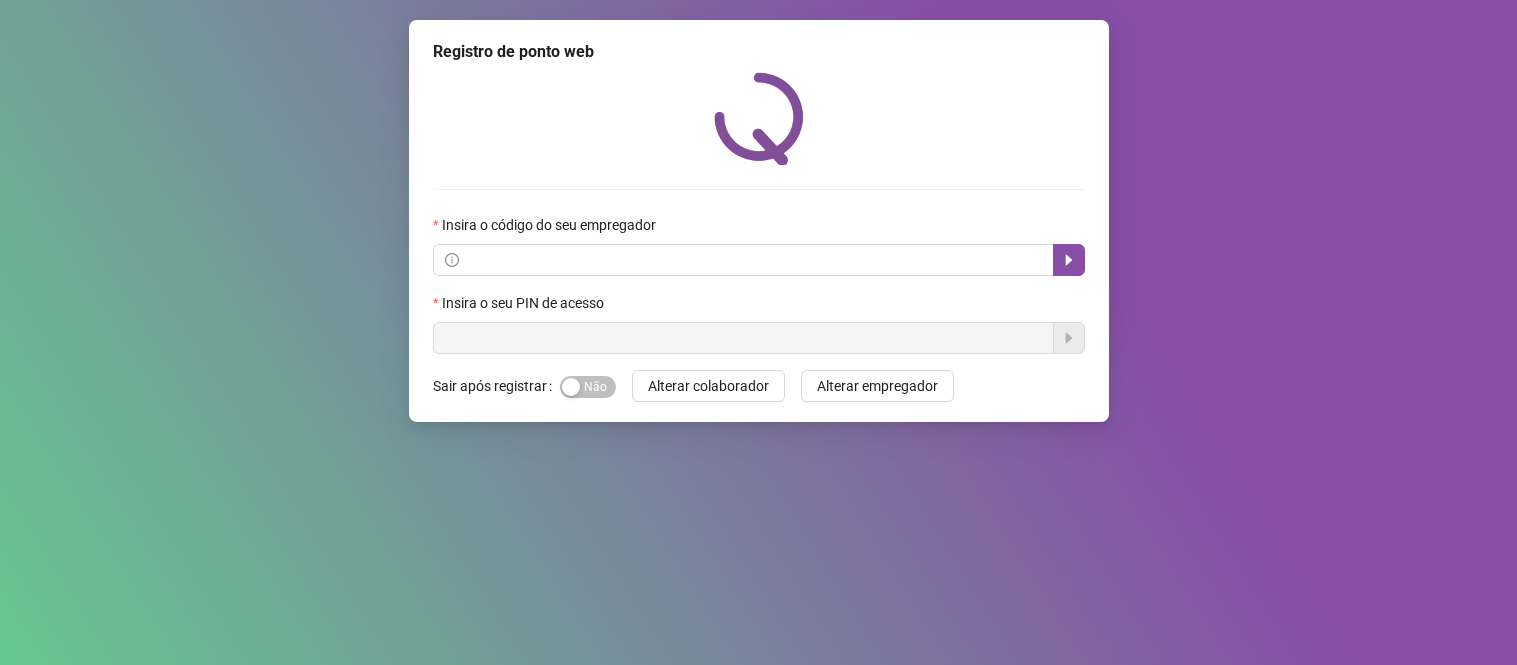 scroll, scrollTop: 0, scrollLeft: 0, axis: both 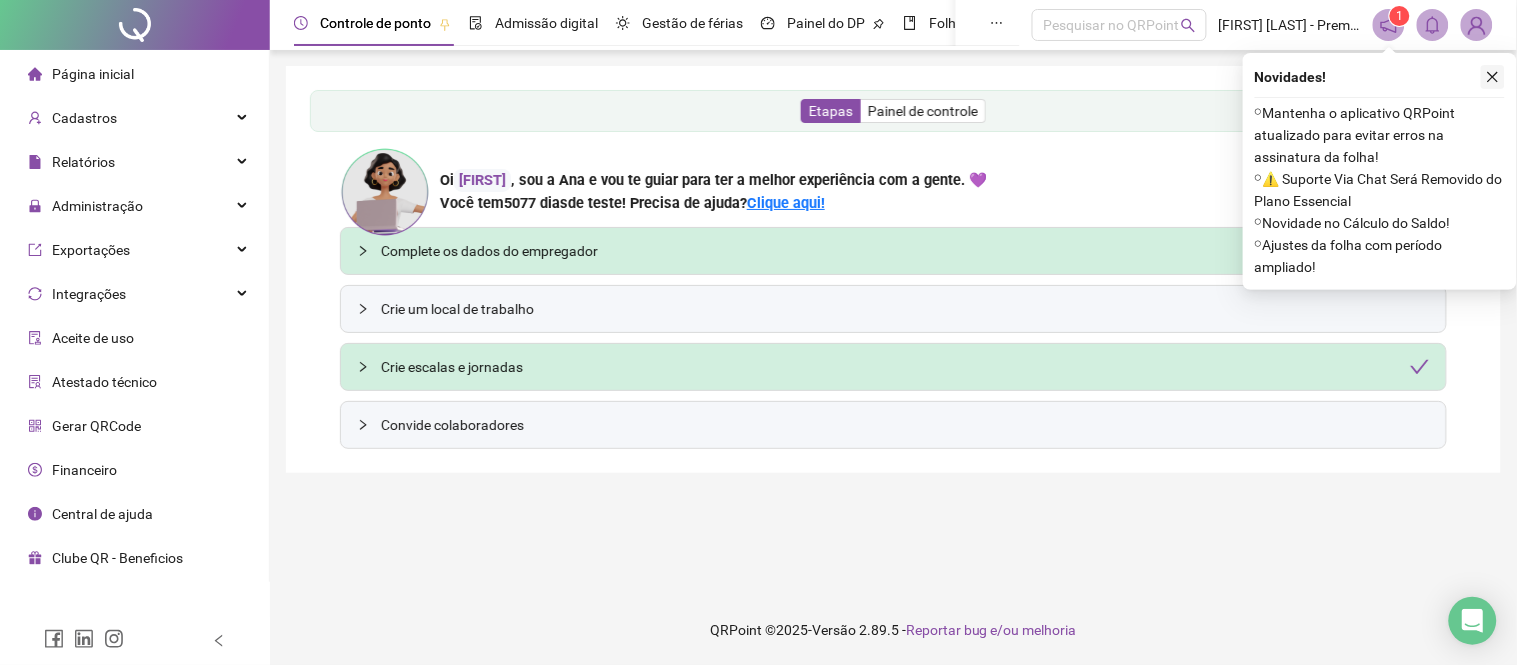 click 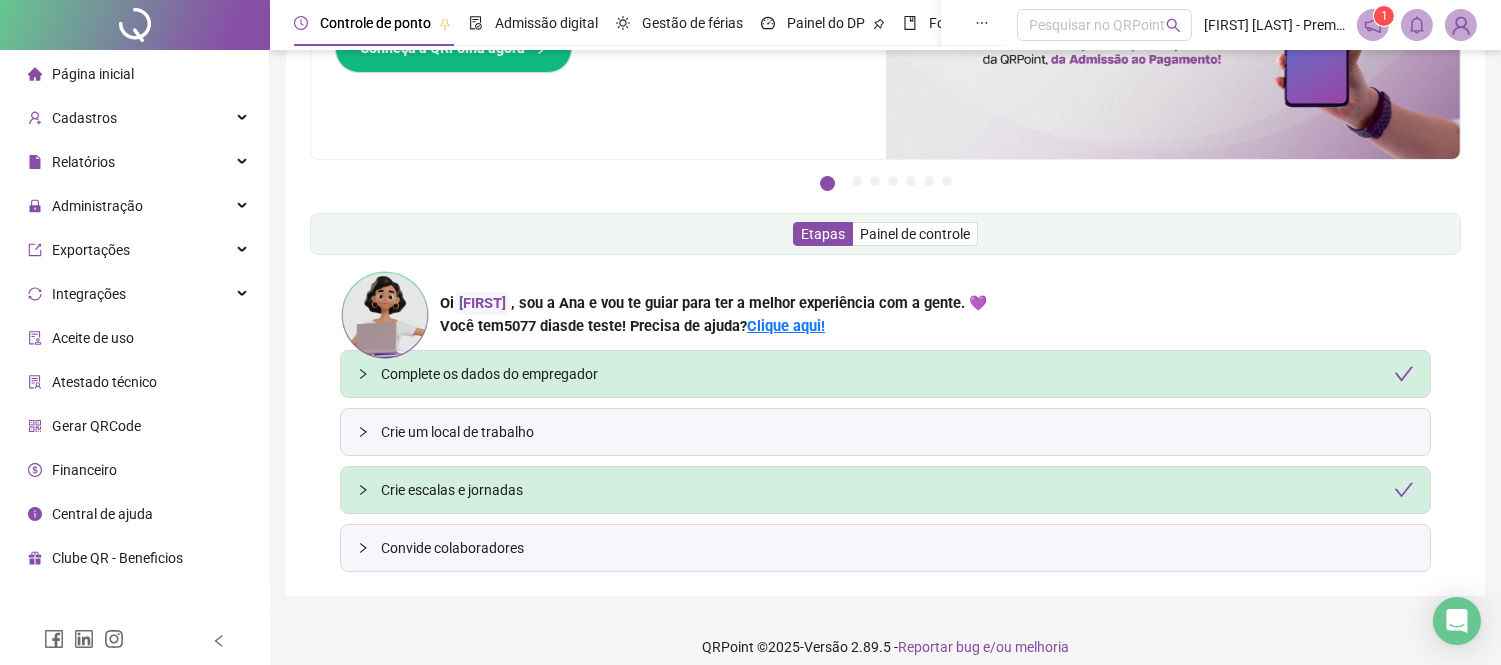 scroll, scrollTop: 188, scrollLeft: 0, axis: vertical 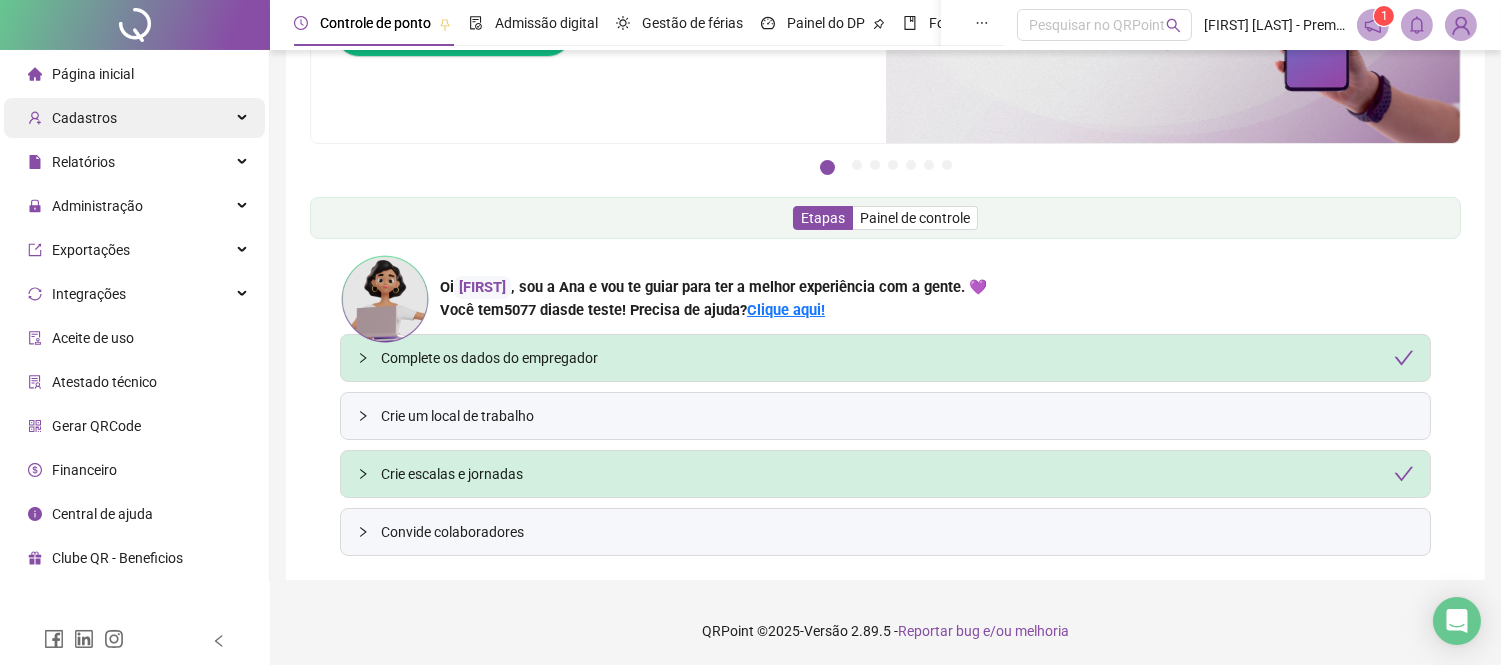 click on "Cadastros" at bounding box center [134, 118] 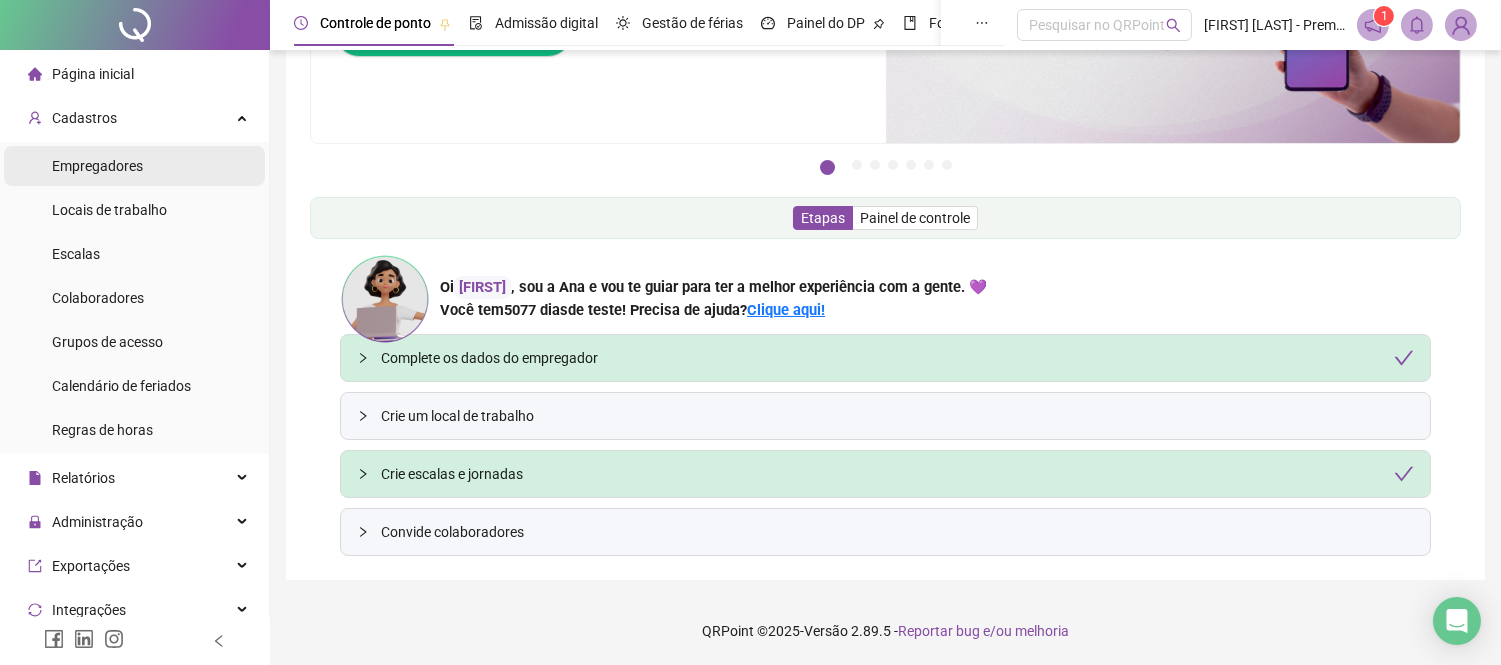 click on "Empregadores" at bounding box center [97, 166] 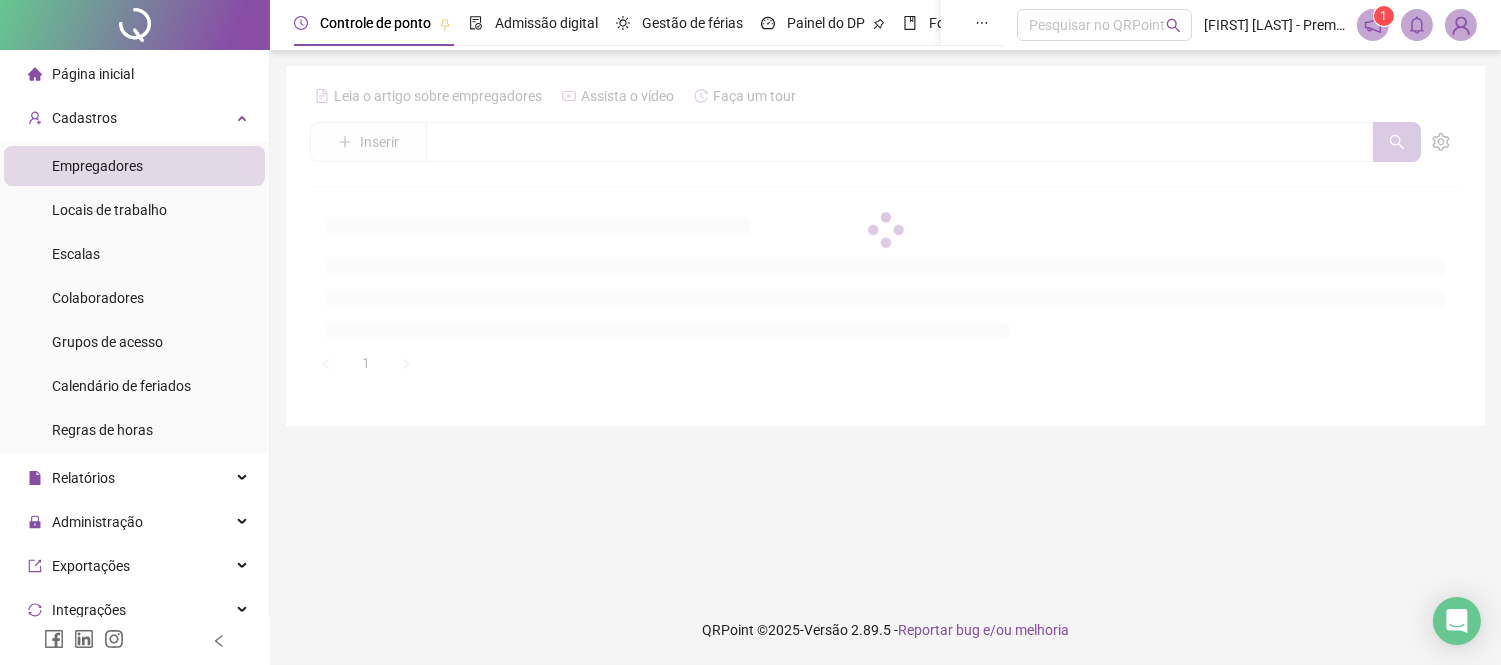 scroll, scrollTop: 0, scrollLeft: 0, axis: both 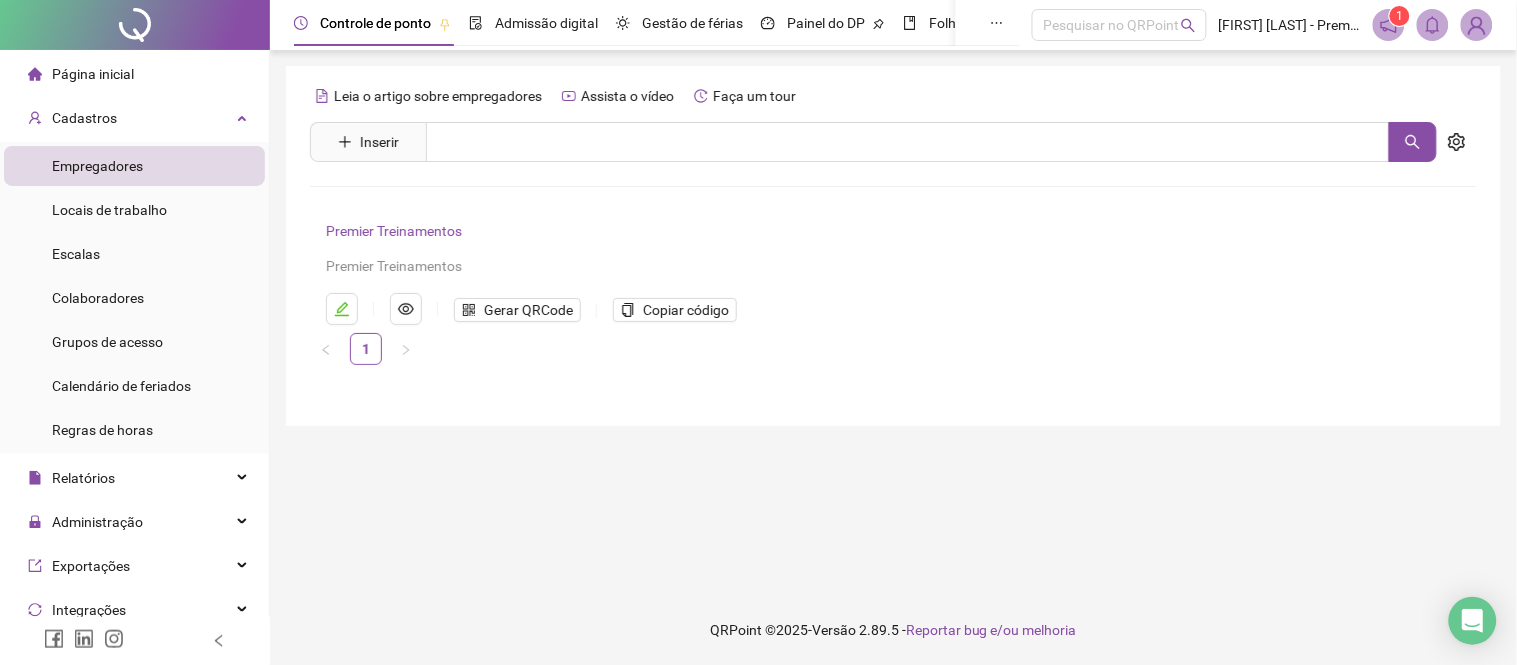 click on "Premier Treinamentos" at bounding box center [394, 231] 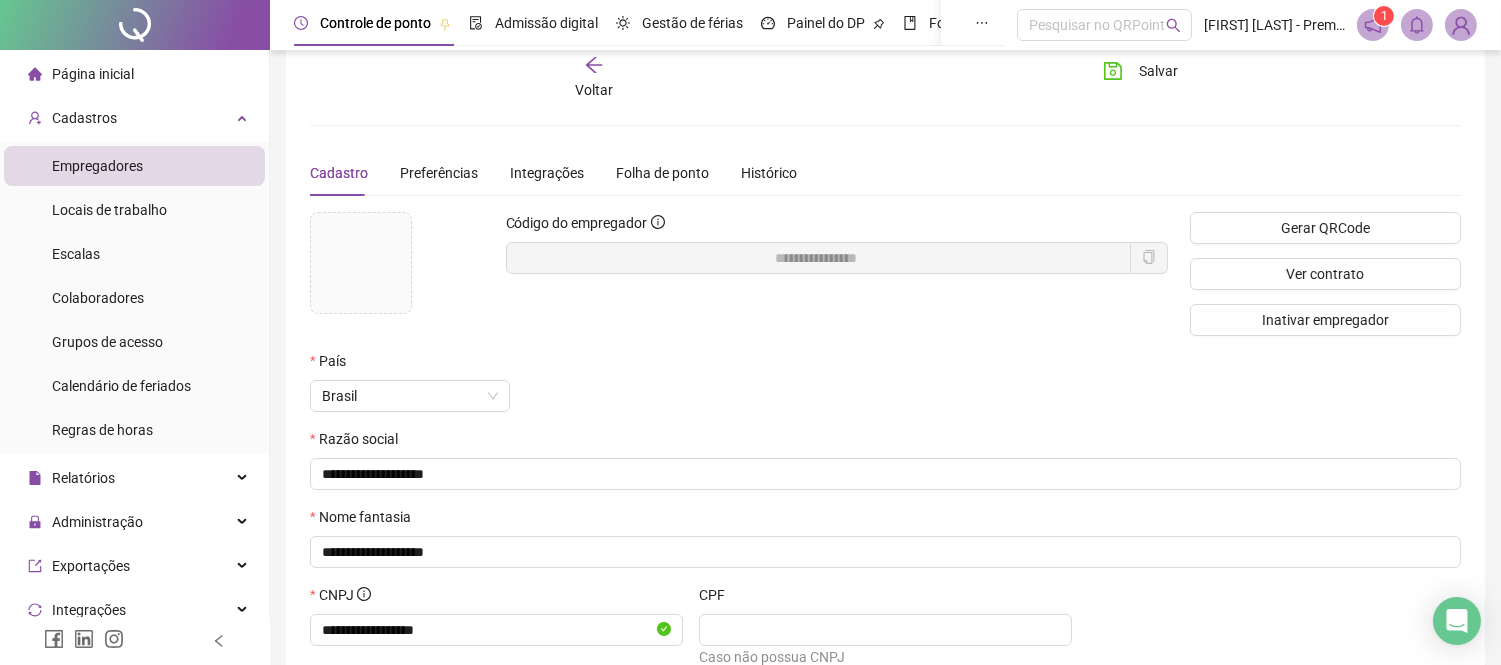 scroll, scrollTop: 6, scrollLeft: 0, axis: vertical 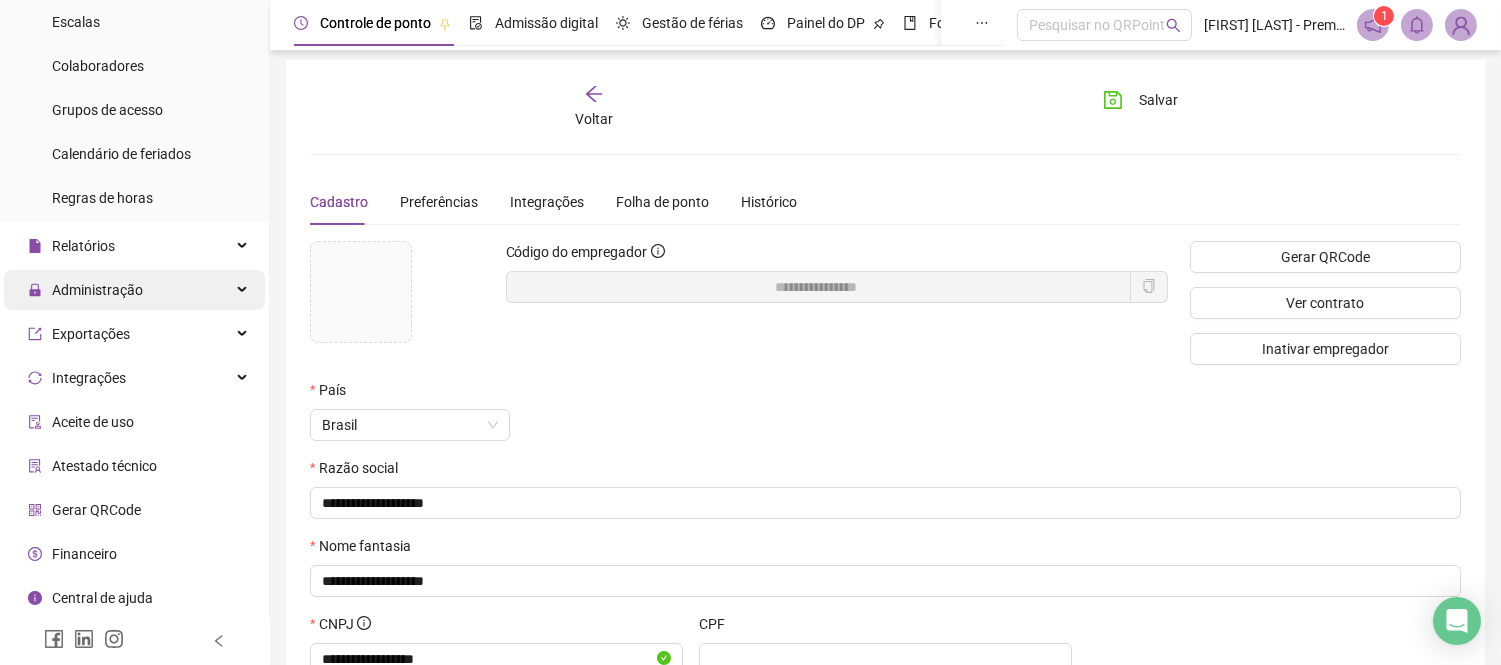 click on "Administração" at bounding box center (97, 290) 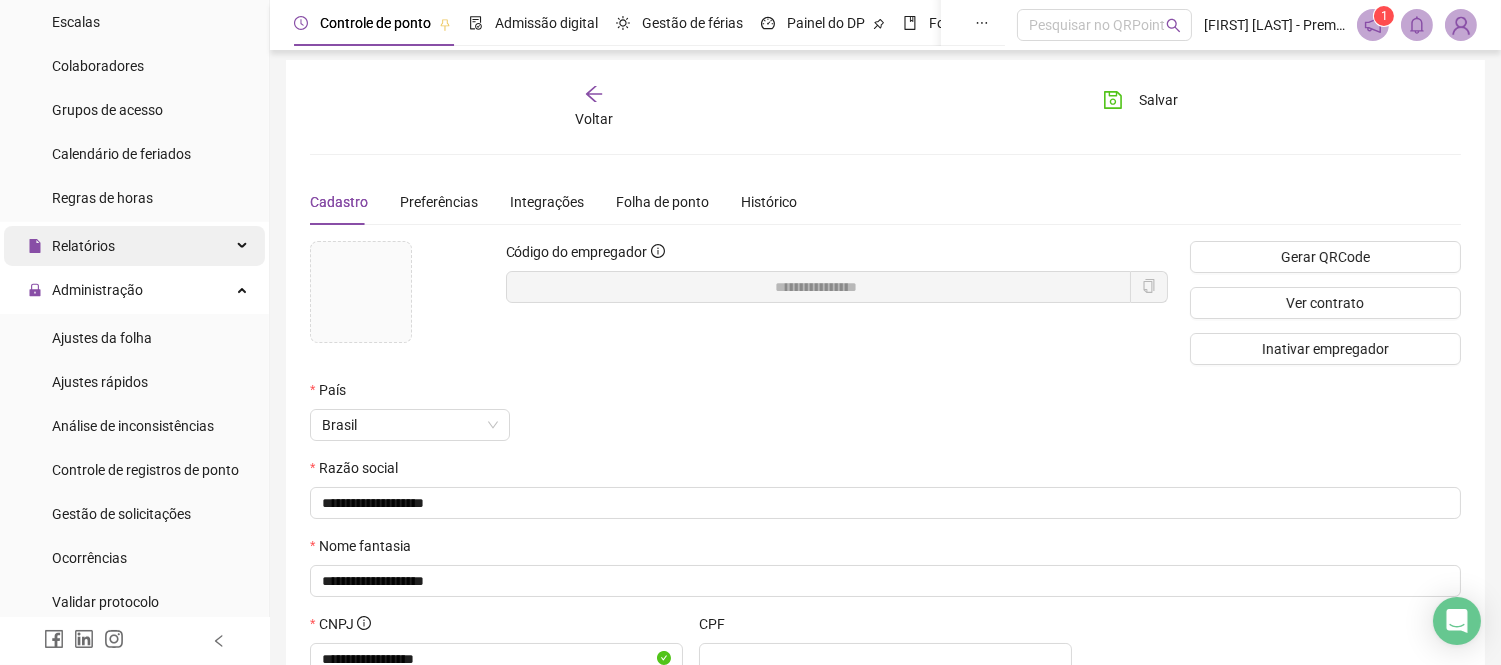 click on "Relatórios" at bounding box center (83, 246) 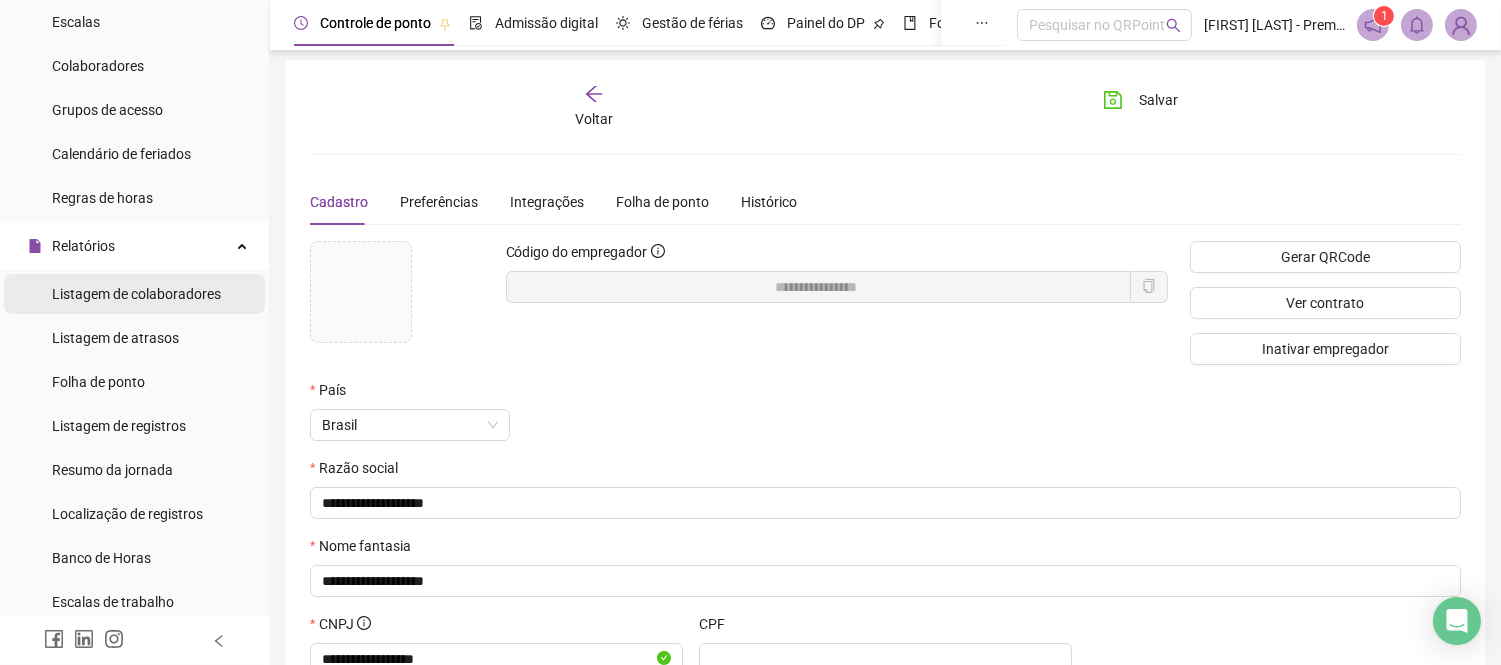 click on "Listagem de colaboradores" at bounding box center (136, 294) 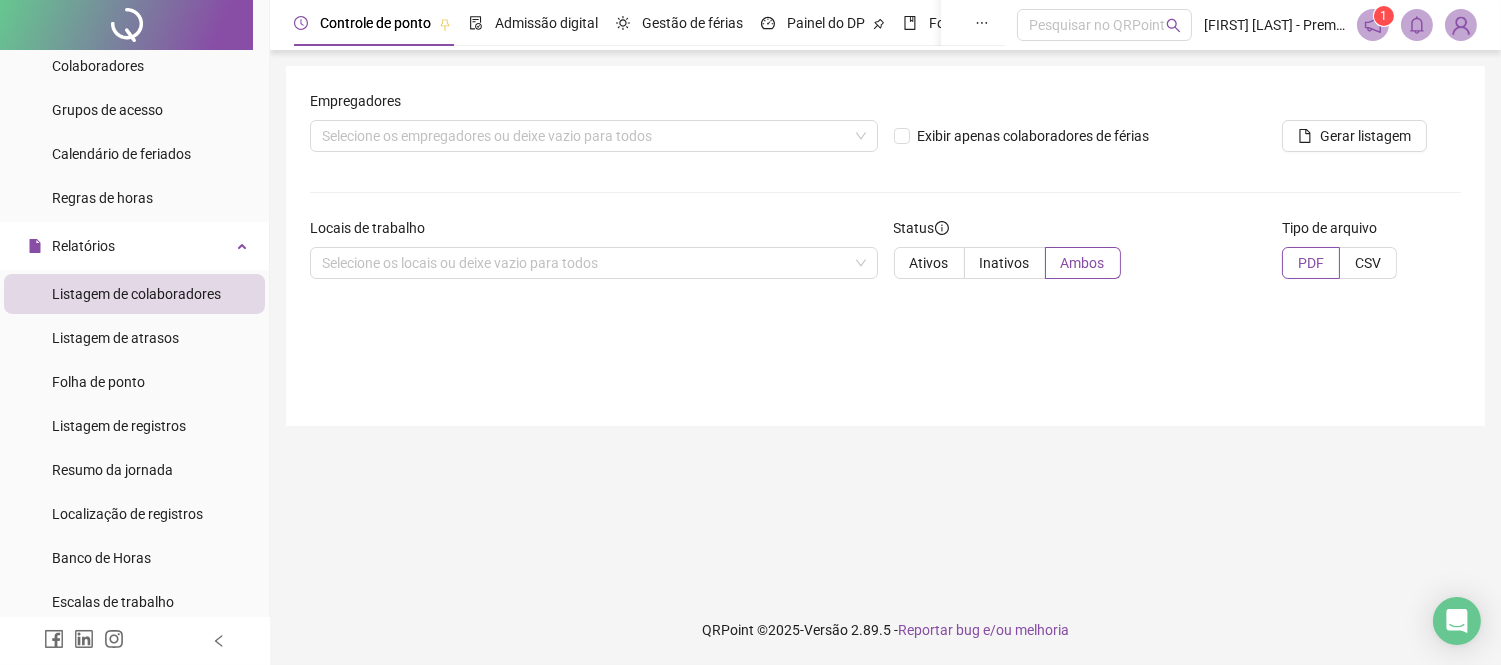 scroll, scrollTop: 0, scrollLeft: 0, axis: both 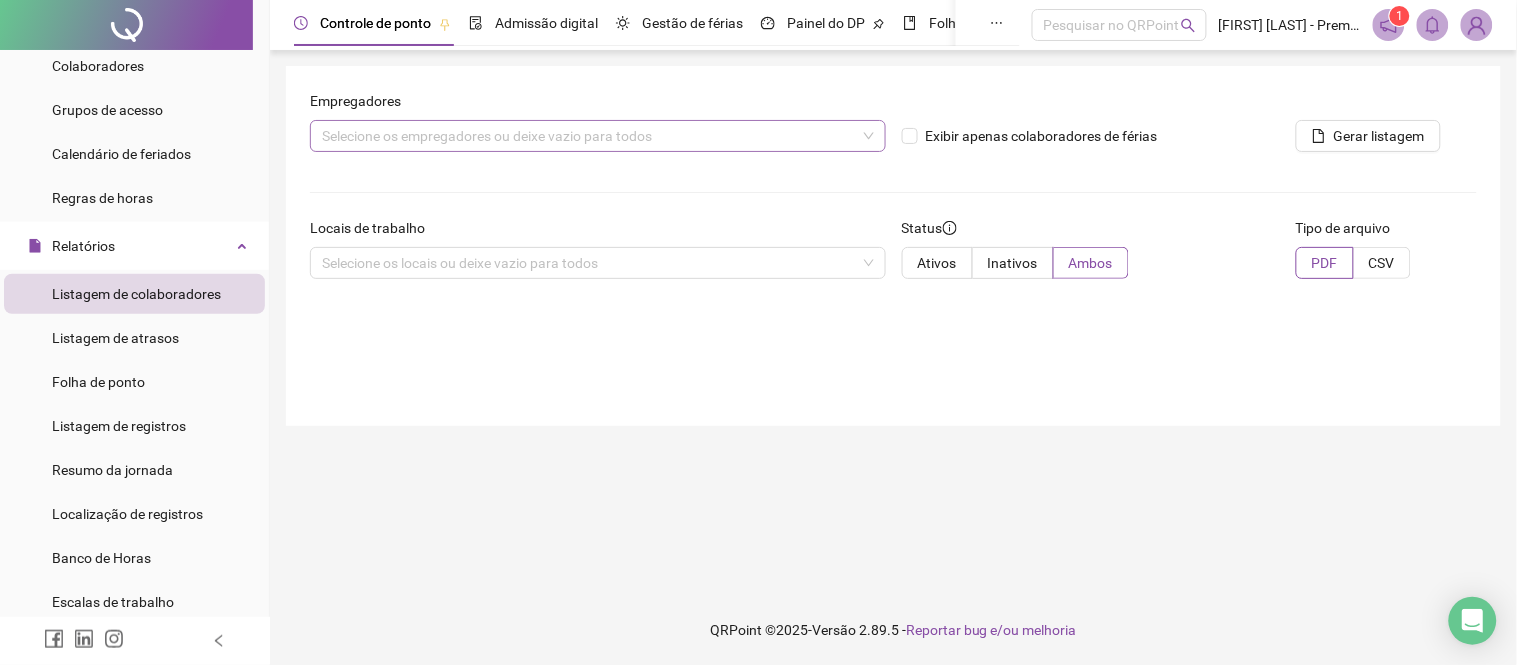 click on "Selecione os empregadores ou deixe vazio para todos" at bounding box center [598, 136] 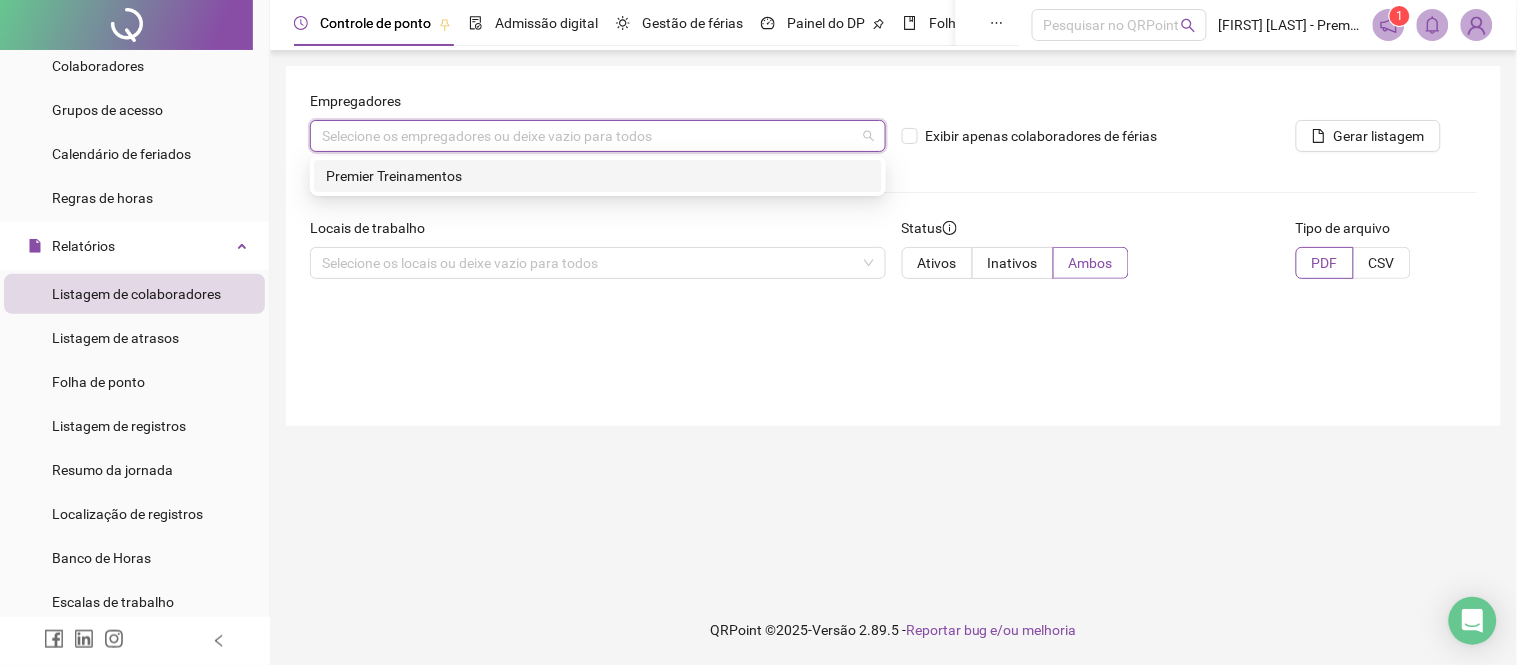 click on "Premier Treinamentos" at bounding box center (598, 176) 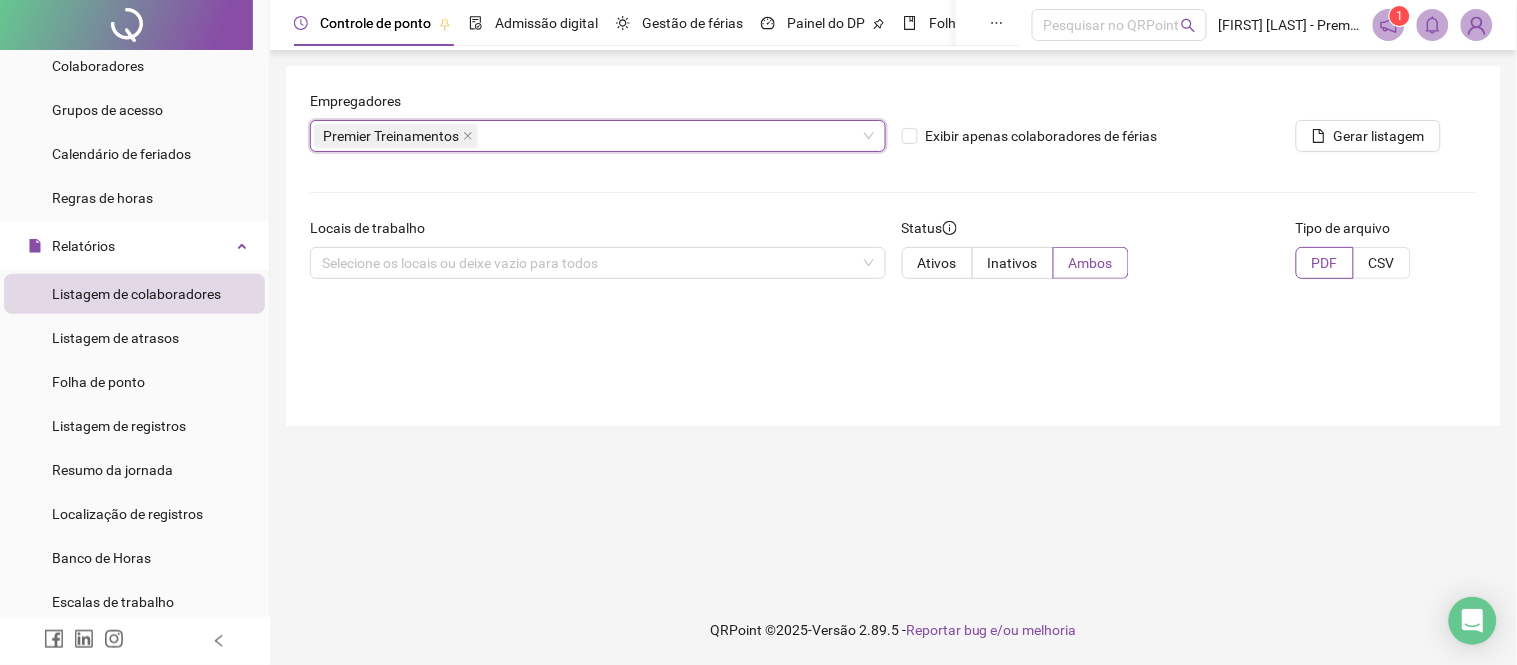 click on "Empregadores Premier Treinamentos Premier Treinamentos     Exibir apenas colaboradores de férias   Gerar listagem Locais de trabalho   Selecione os locais ou deixe vazio para todos Status   Ativos Inativos Ambos Tipo de arquivo PDF CSV" at bounding box center [893, 192] 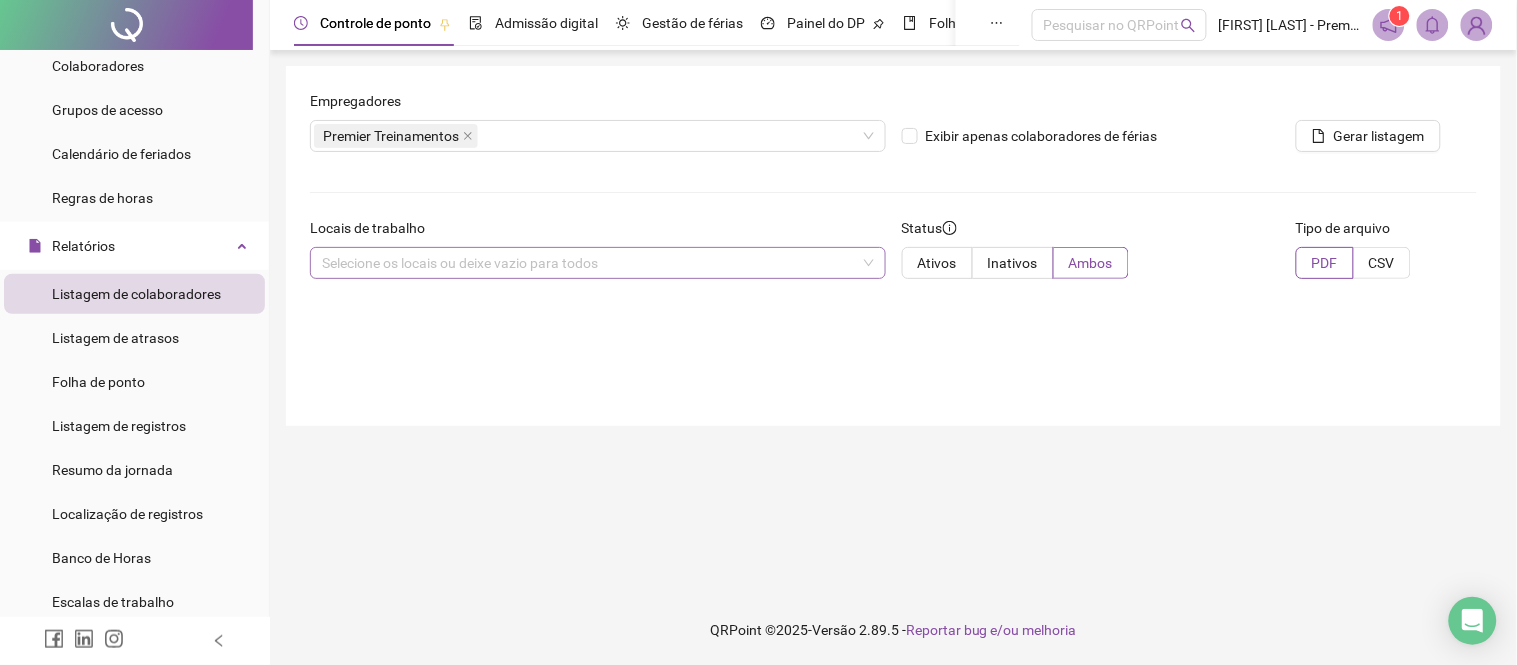 click on "Selecione os locais ou deixe vazio para todos" at bounding box center [598, 263] 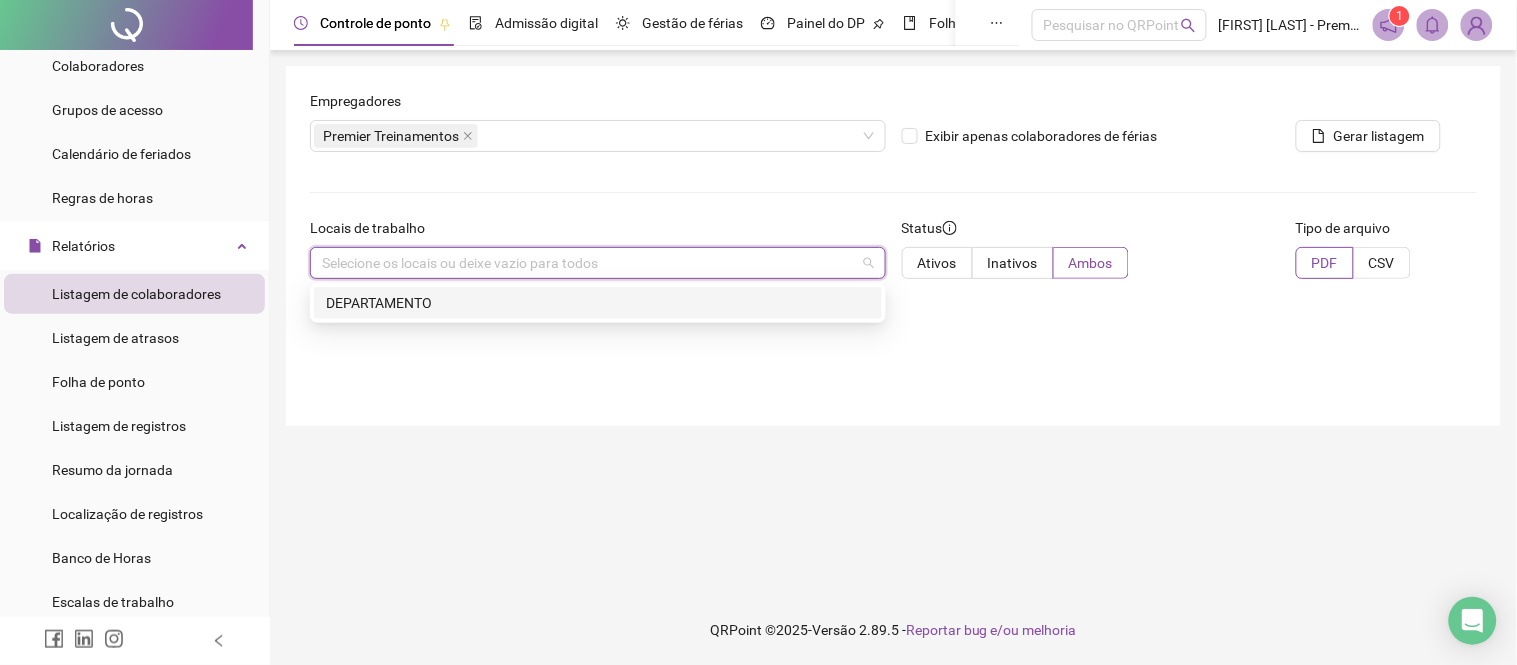 click on "DEPARTAMENTO" at bounding box center (598, 303) 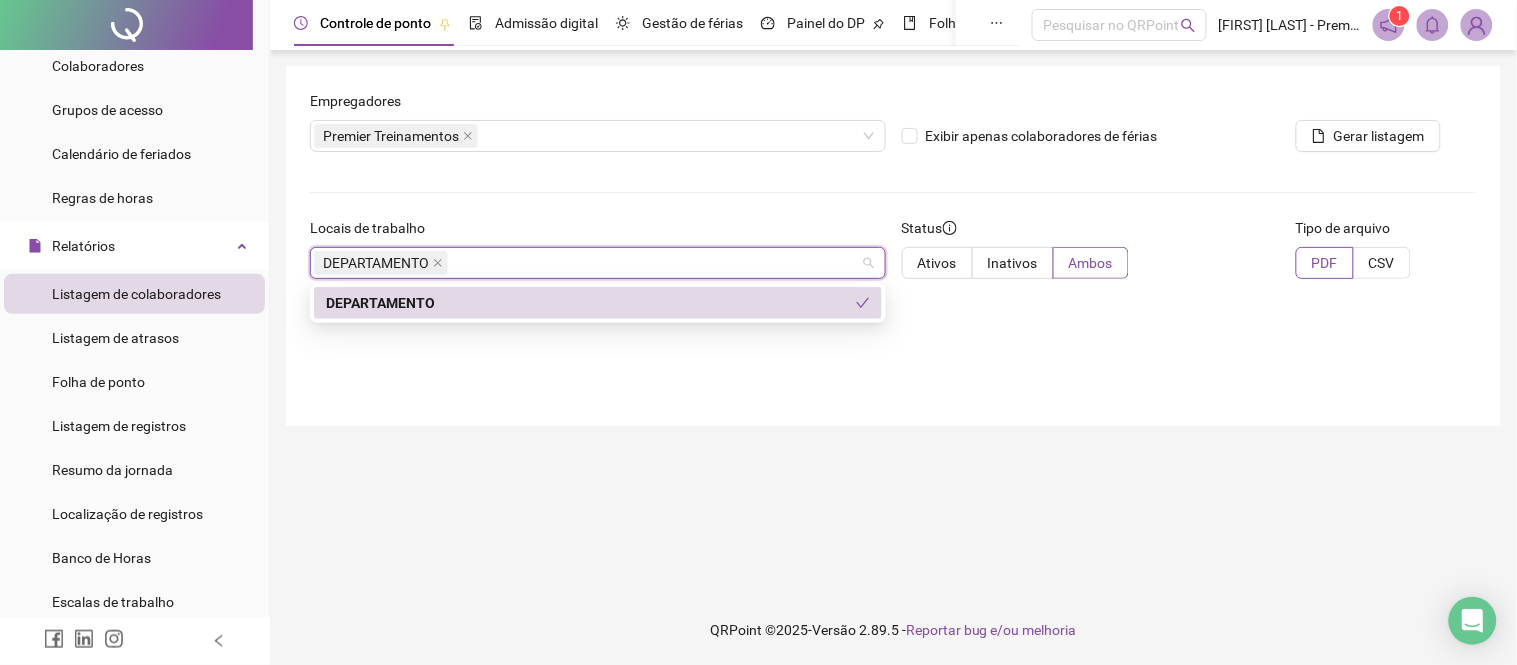 click on "DEPARTAMENTO" at bounding box center [591, 303] 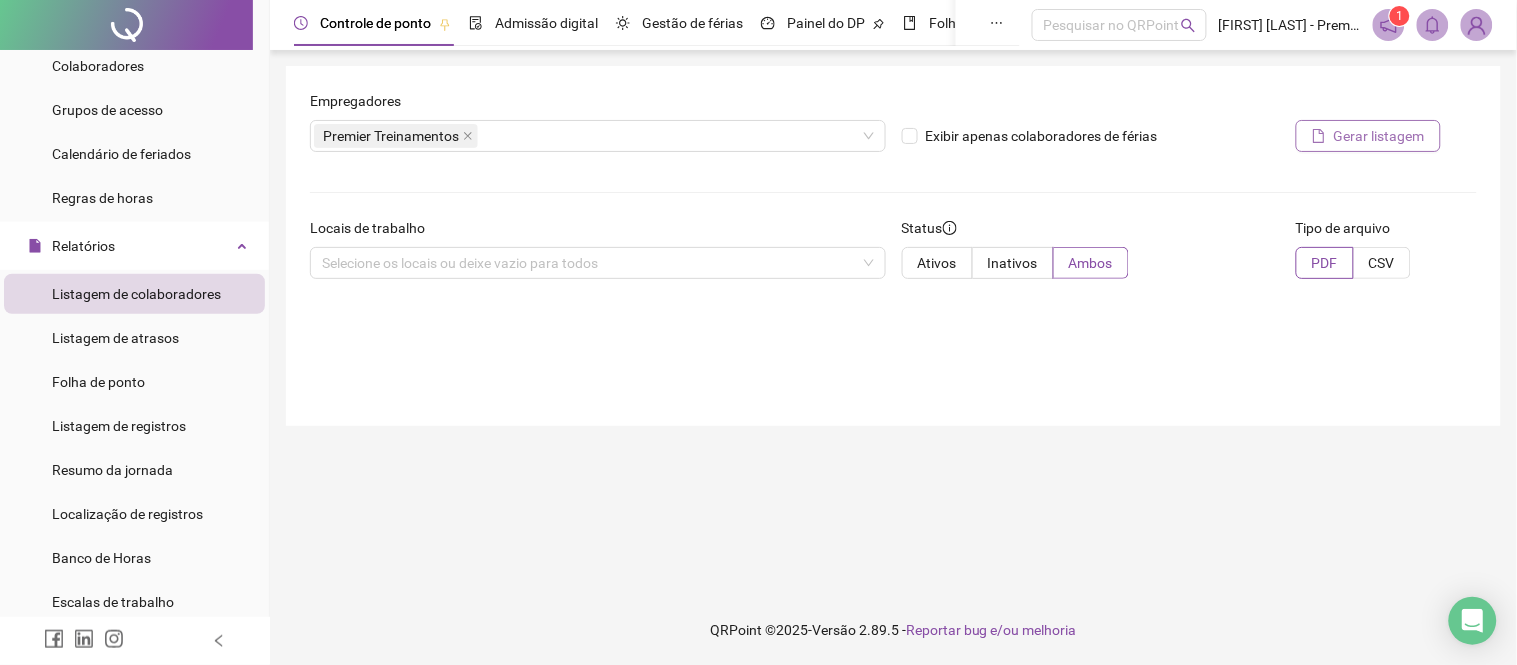 click on "Gerar listagem" at bounding box center [1379, 136] 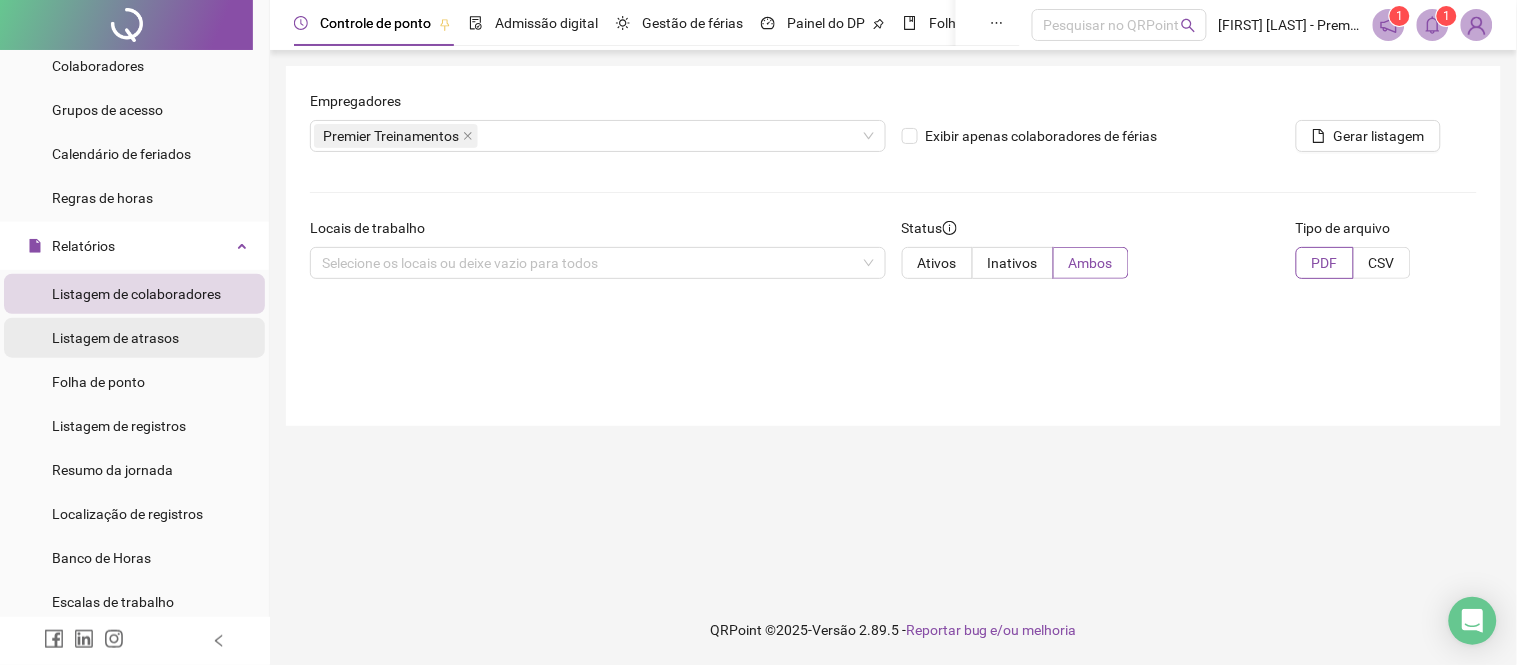 click on "Listagem de atrasos" at bounding box center (115, 338) 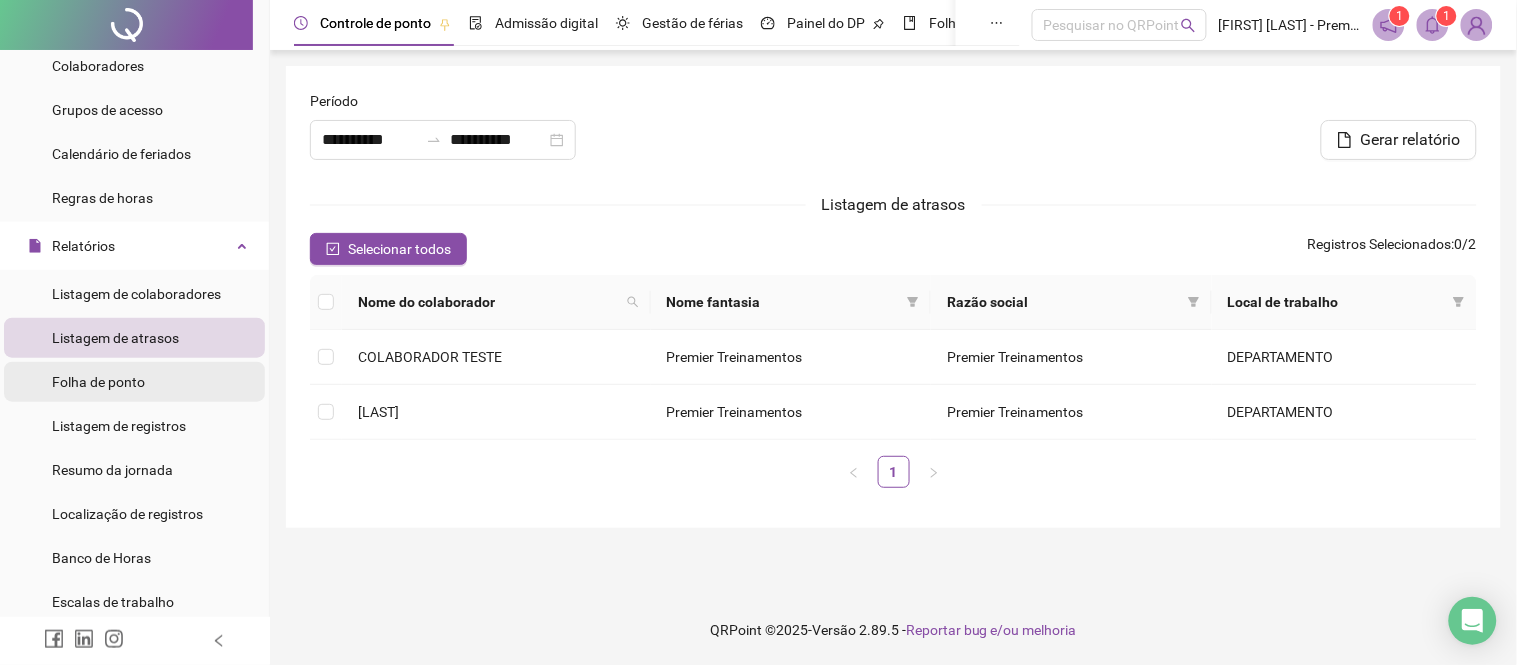 click on "Folha de ponto" at bounding box center (98, 382) 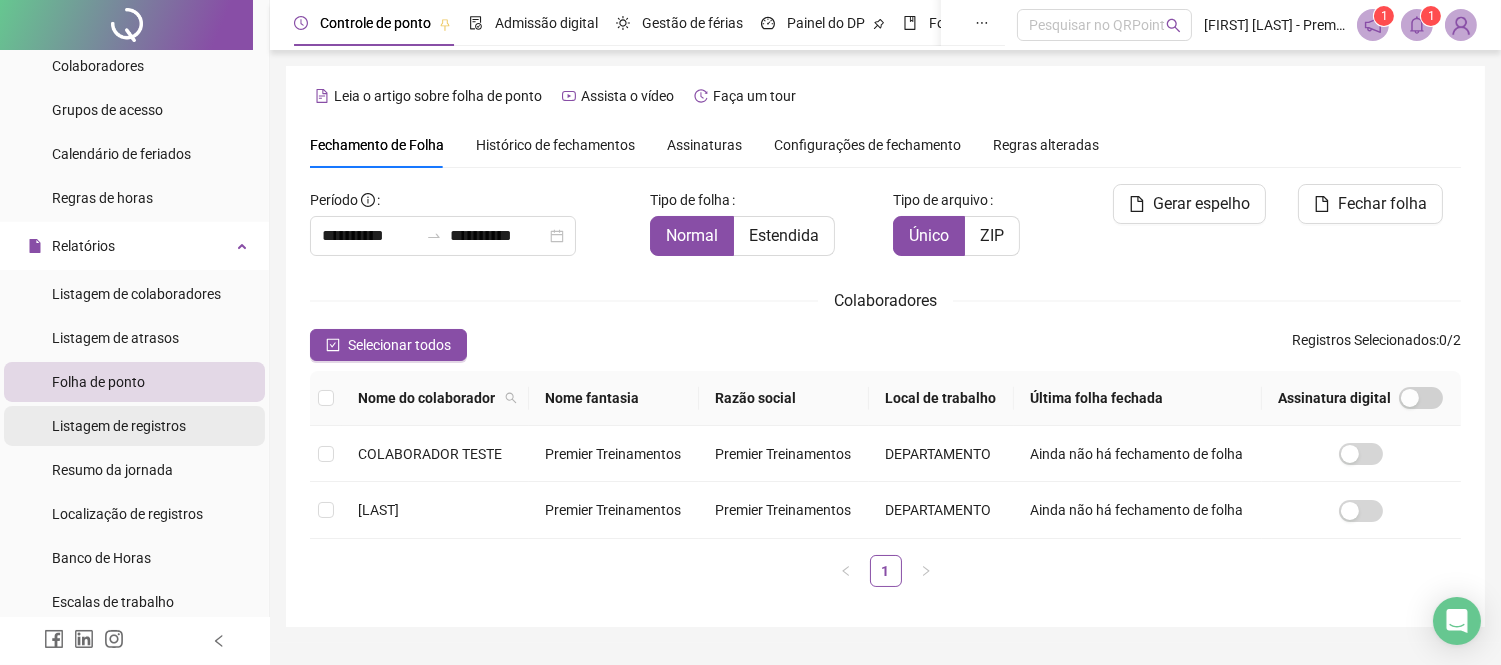 type on "**********" 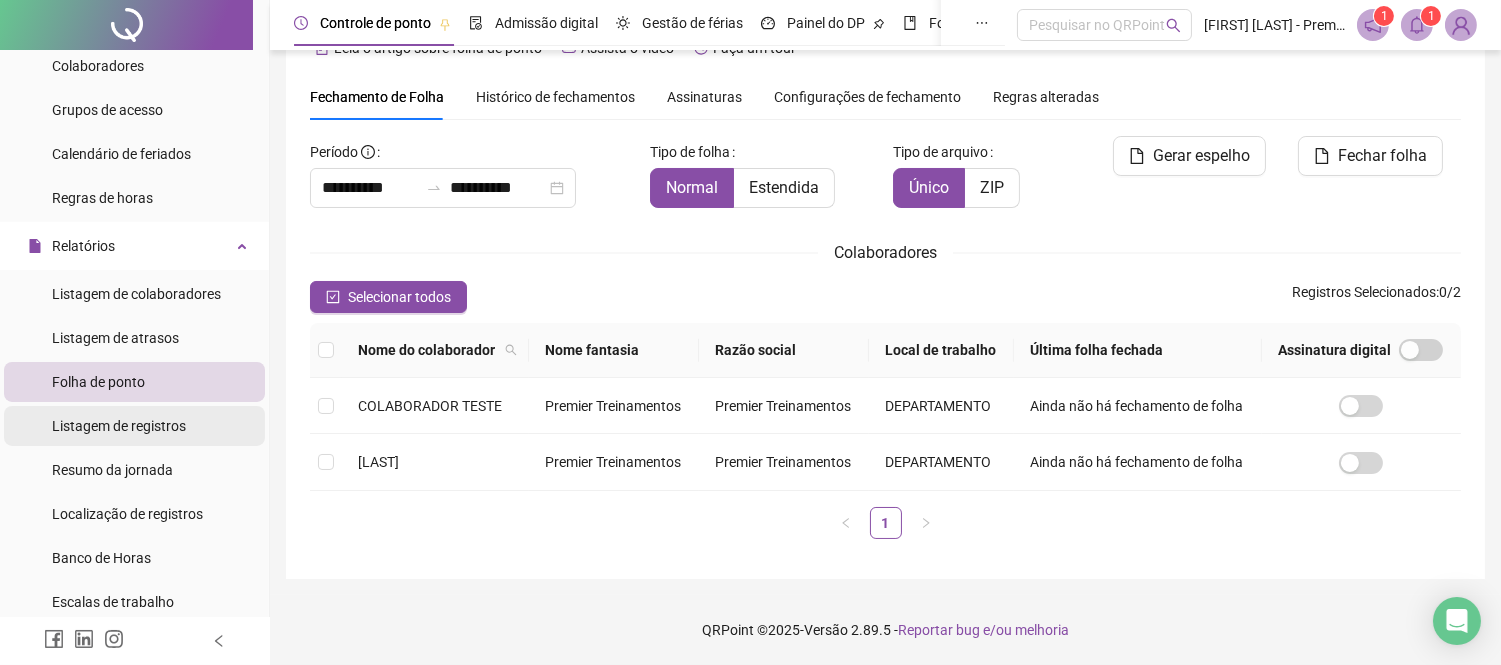 scroll, scrollTop: 76, scrollLeft: 0, axis: vertical 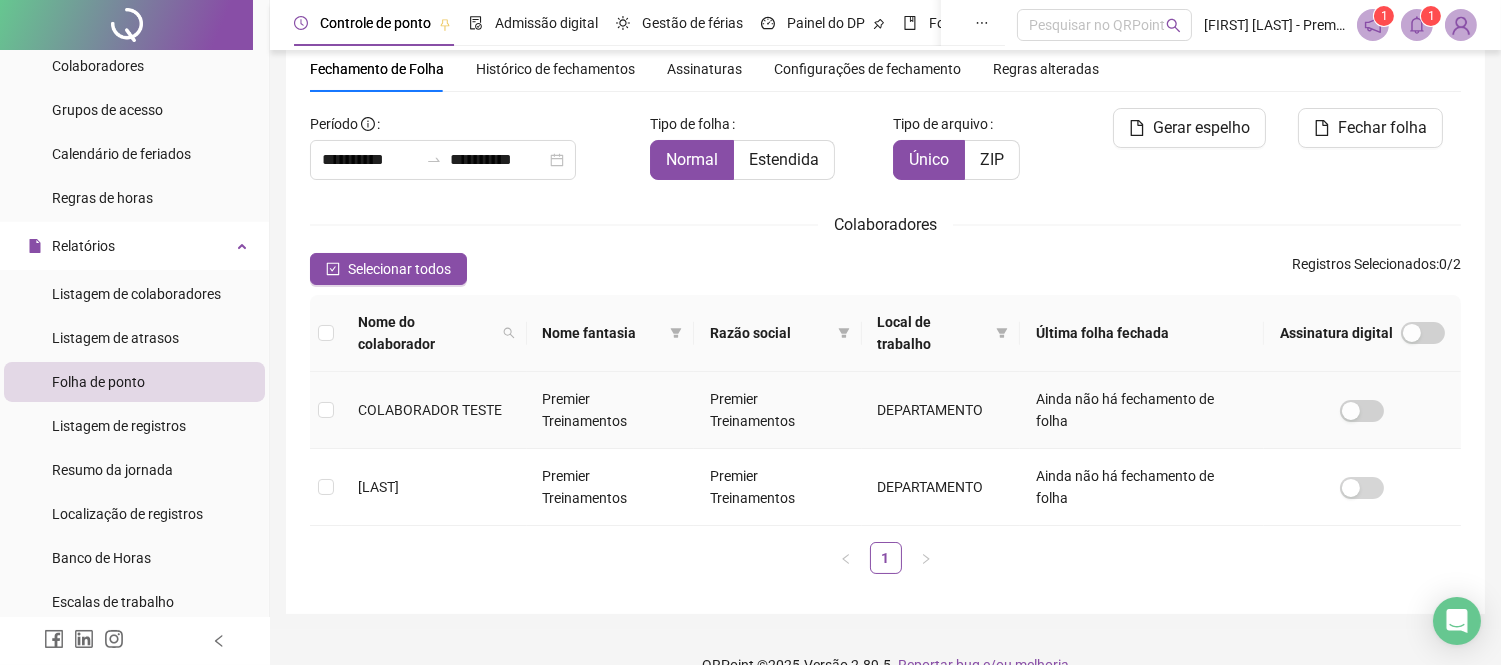 click on "COLABORADOR TESTE" at bounding box center [430, 410] 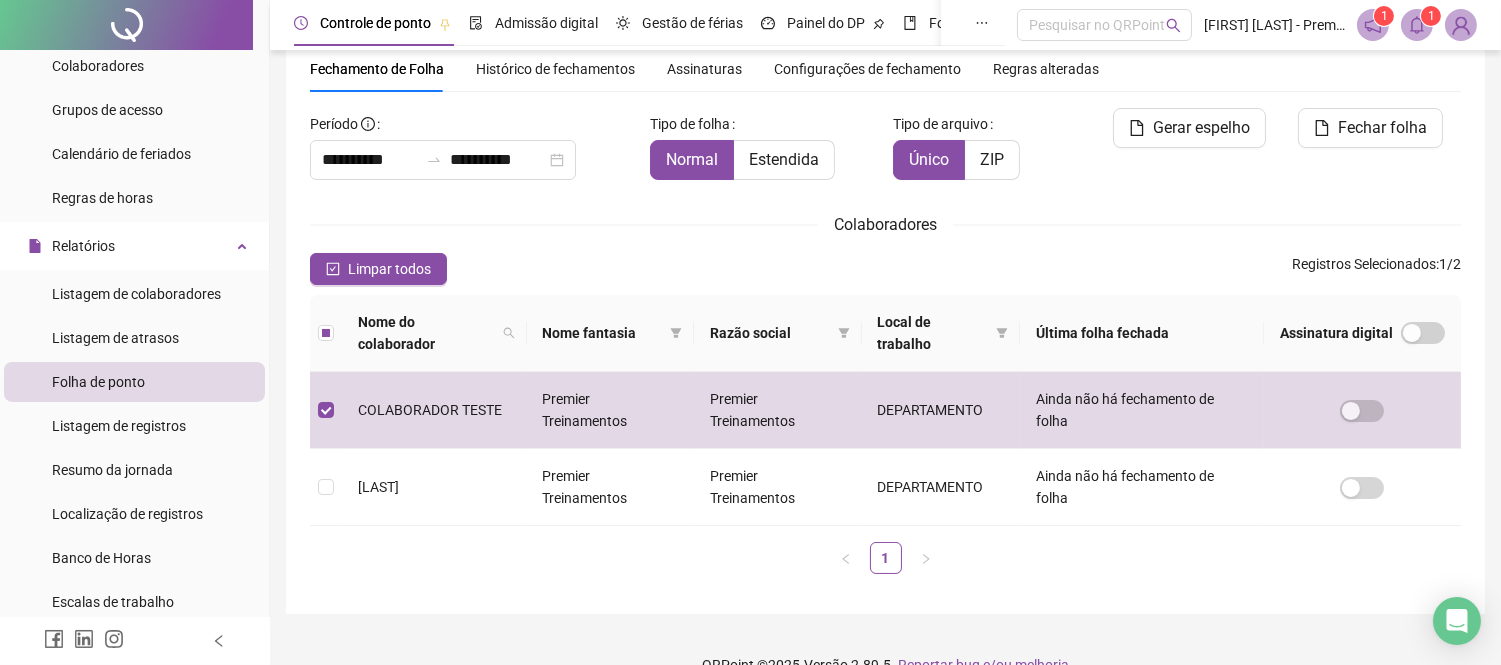 scroll, scrollTop: 111, scrollLeft: 0, axis: vertical 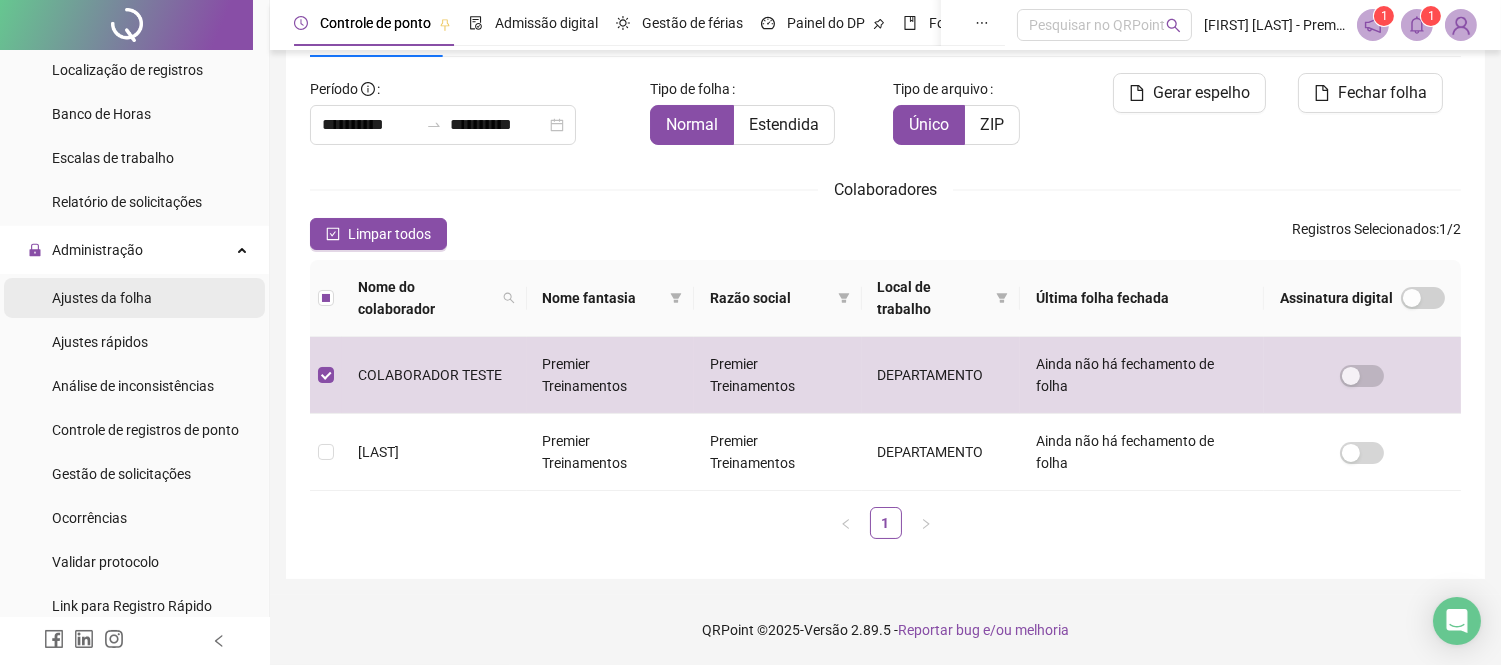 click on "Ajustes da folha" at bounding box center (102, 298) 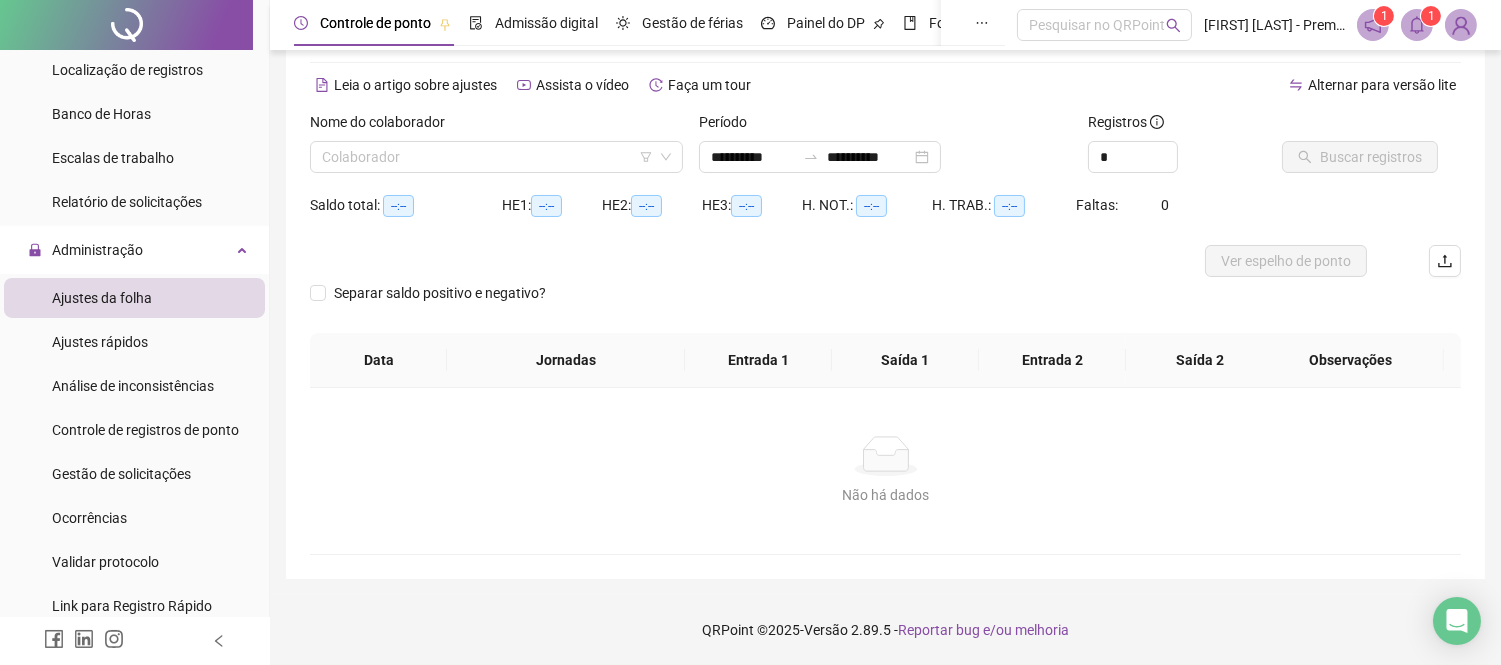 scroll, scrollTop: 72, scrollLeft: 0, axis: vertical 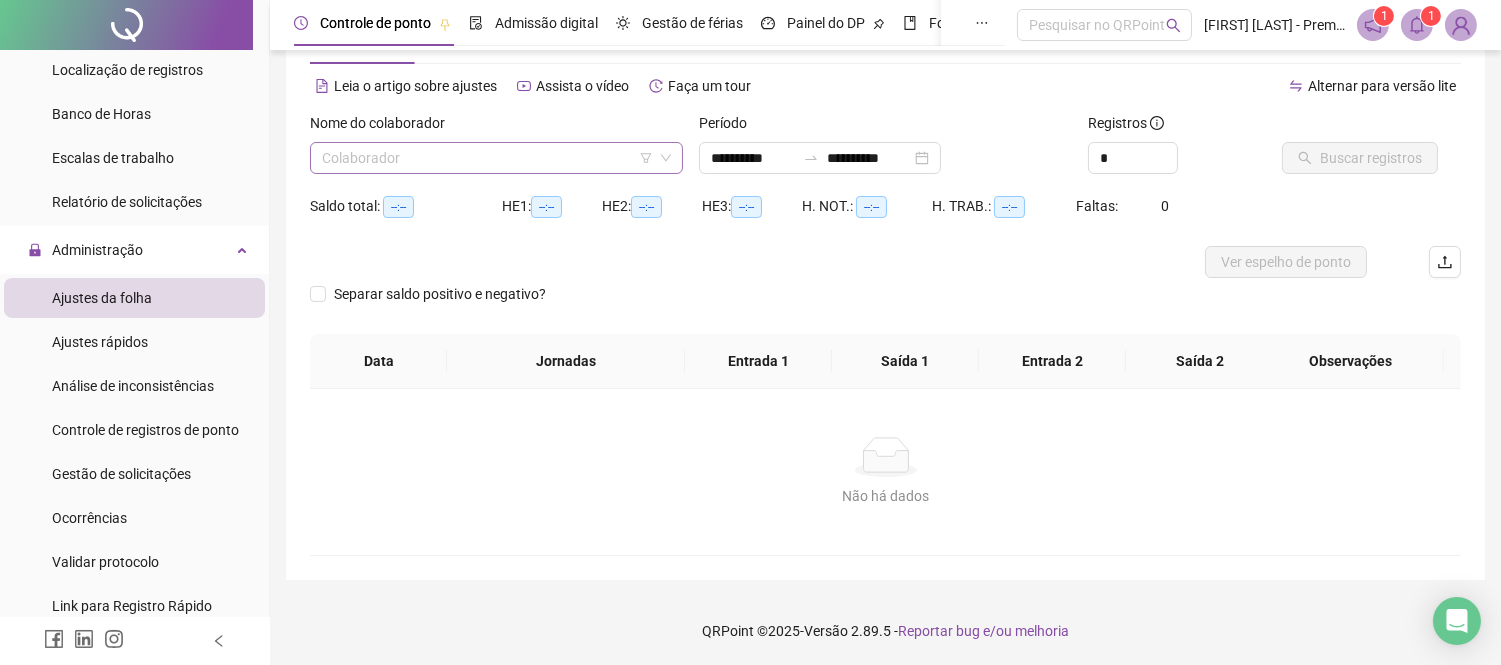 click at bounding box center (487, 158) 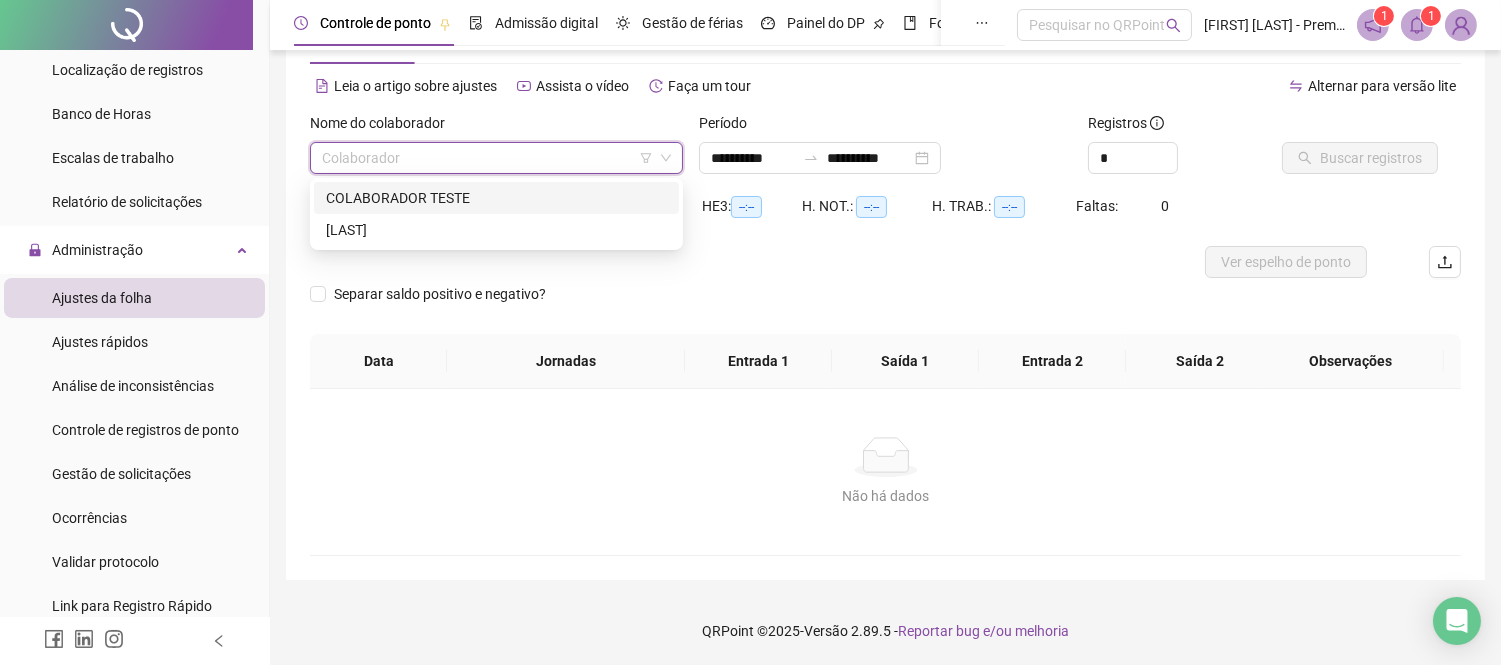 click on "COLABORADOR TESTE" at bounding box center [496, 198] 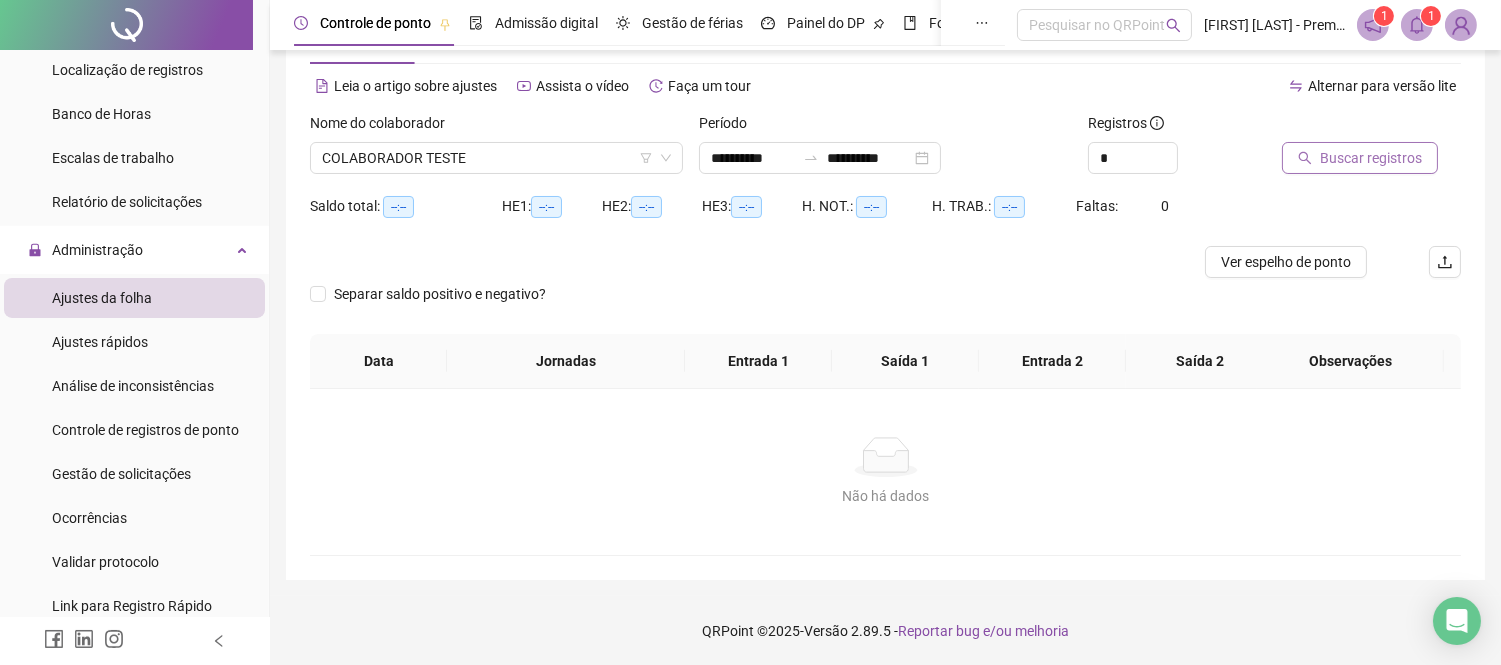 click on "Buscar registros" at bounding box center (1371, 158) 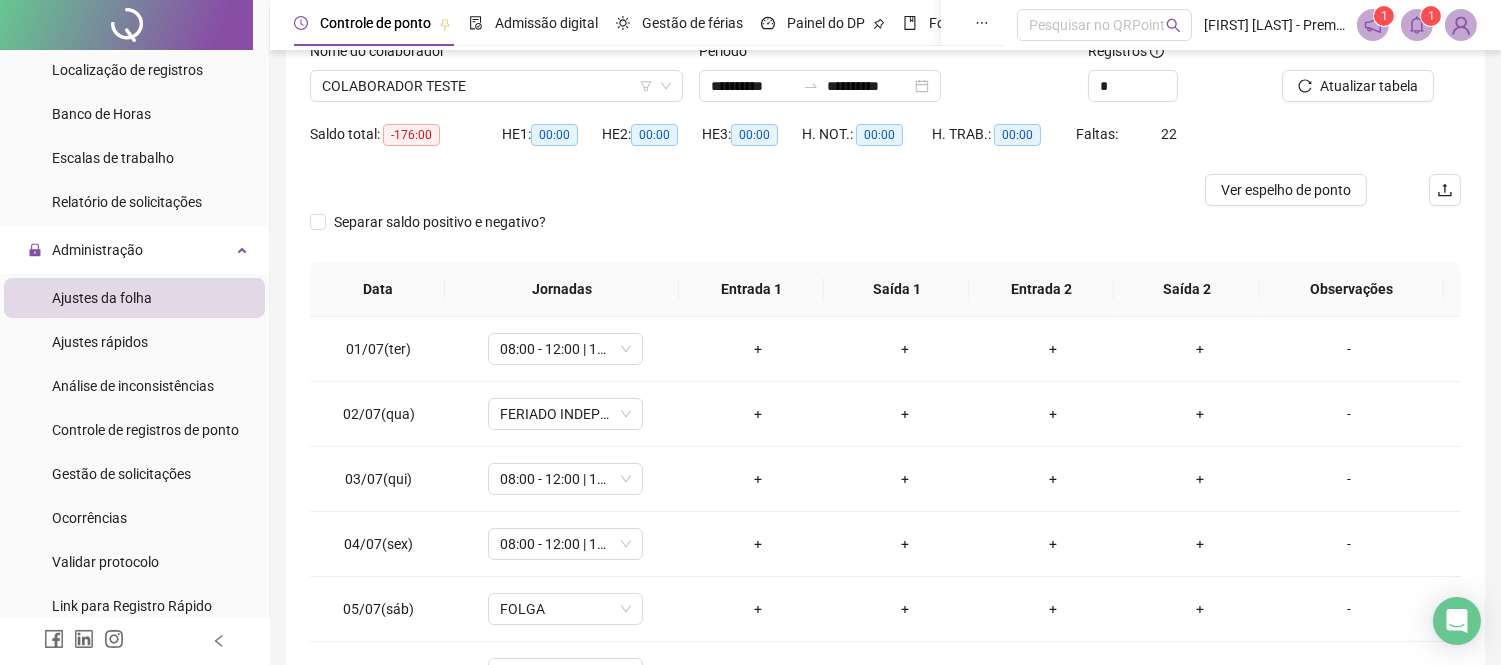 scroll, scrollTop: 183, scrollLeft: 0, axis: vertical 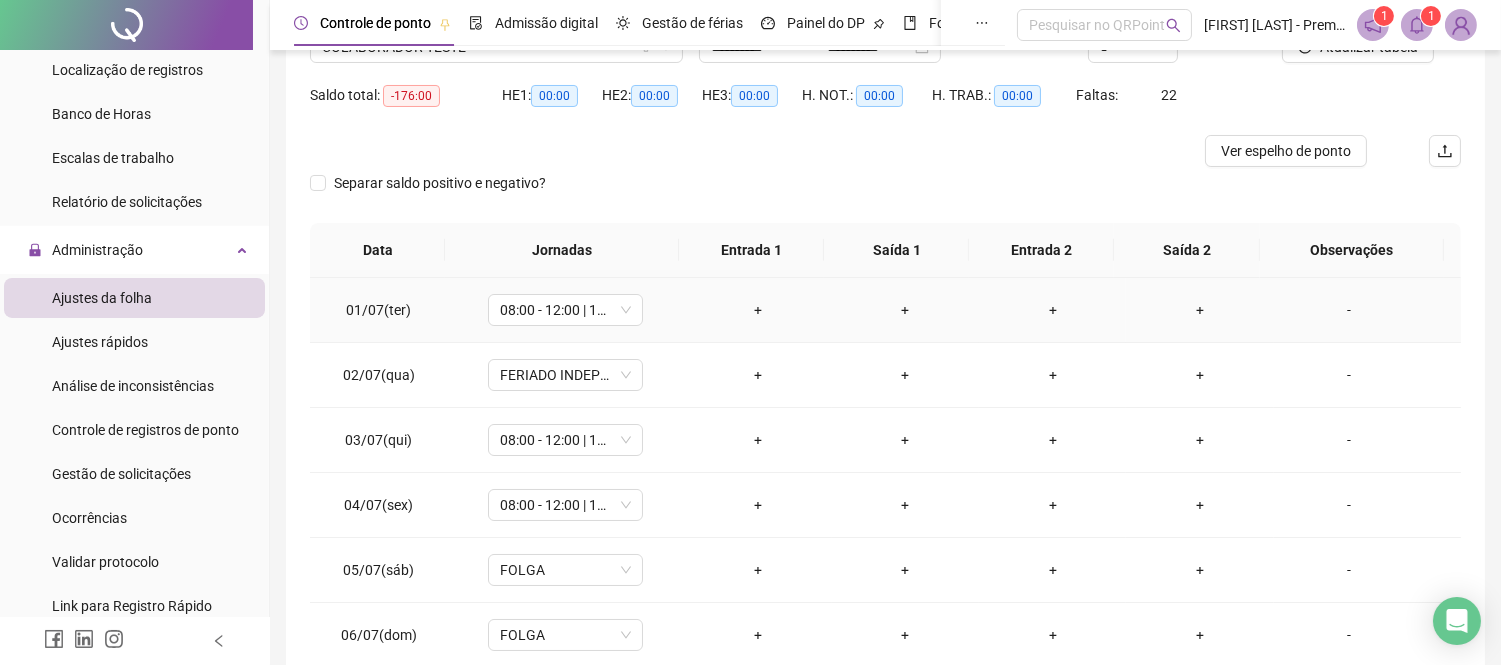 click on "+" at bounding box center [758, 310] 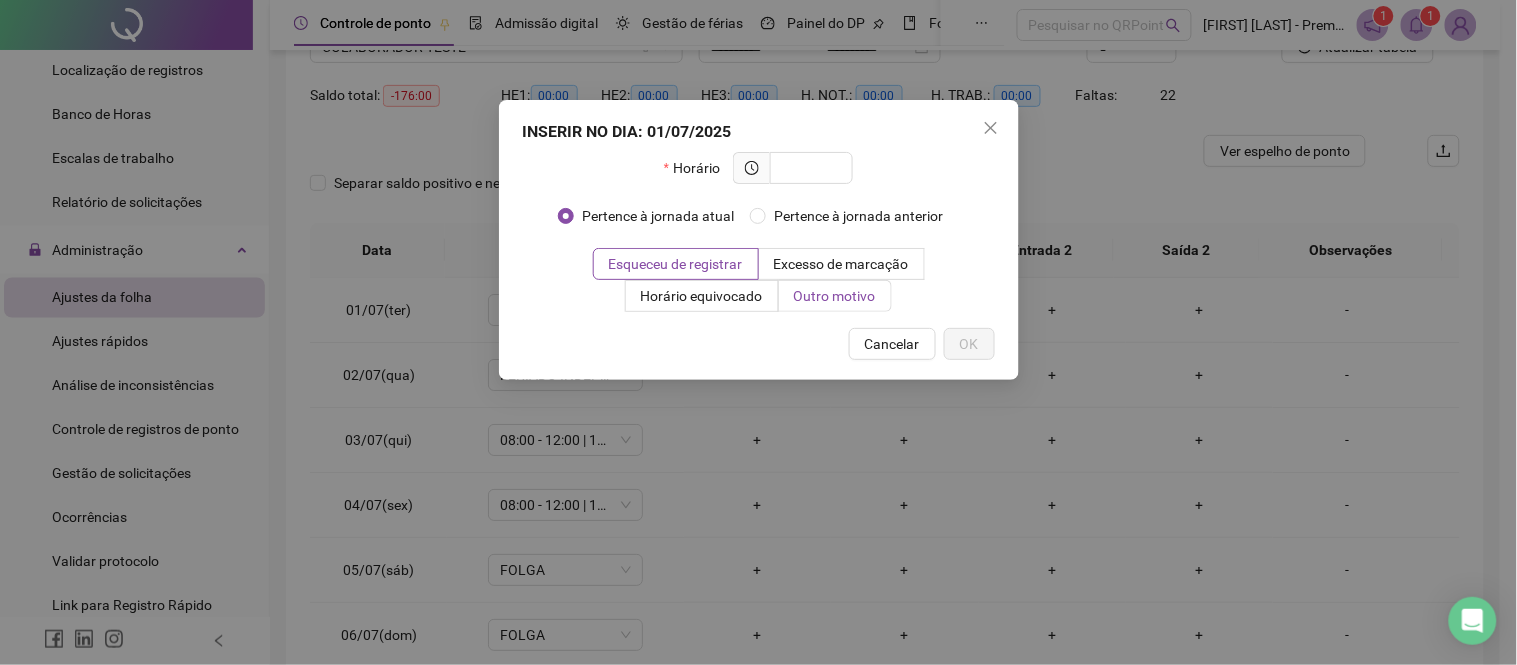 click on "Outro motivo" at bounding box center [835, 296] 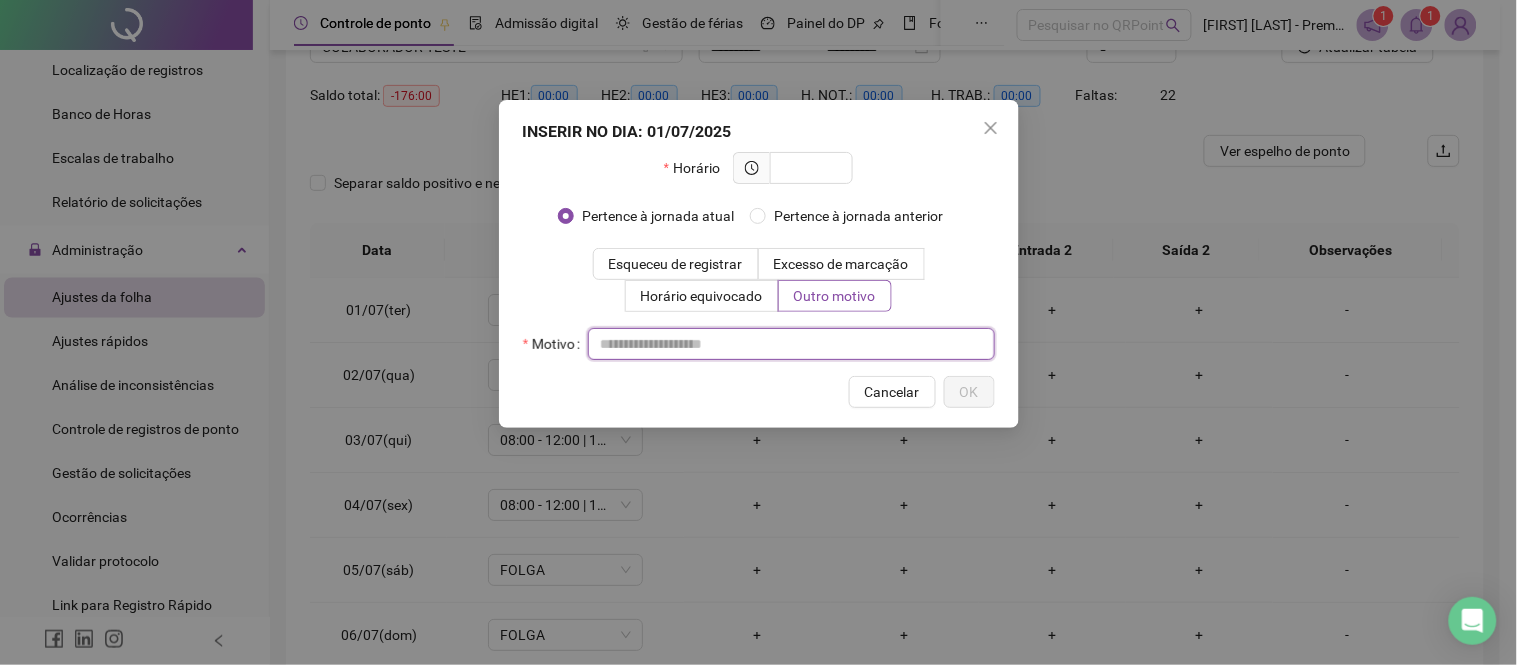 click at bounding box center (791, 344) 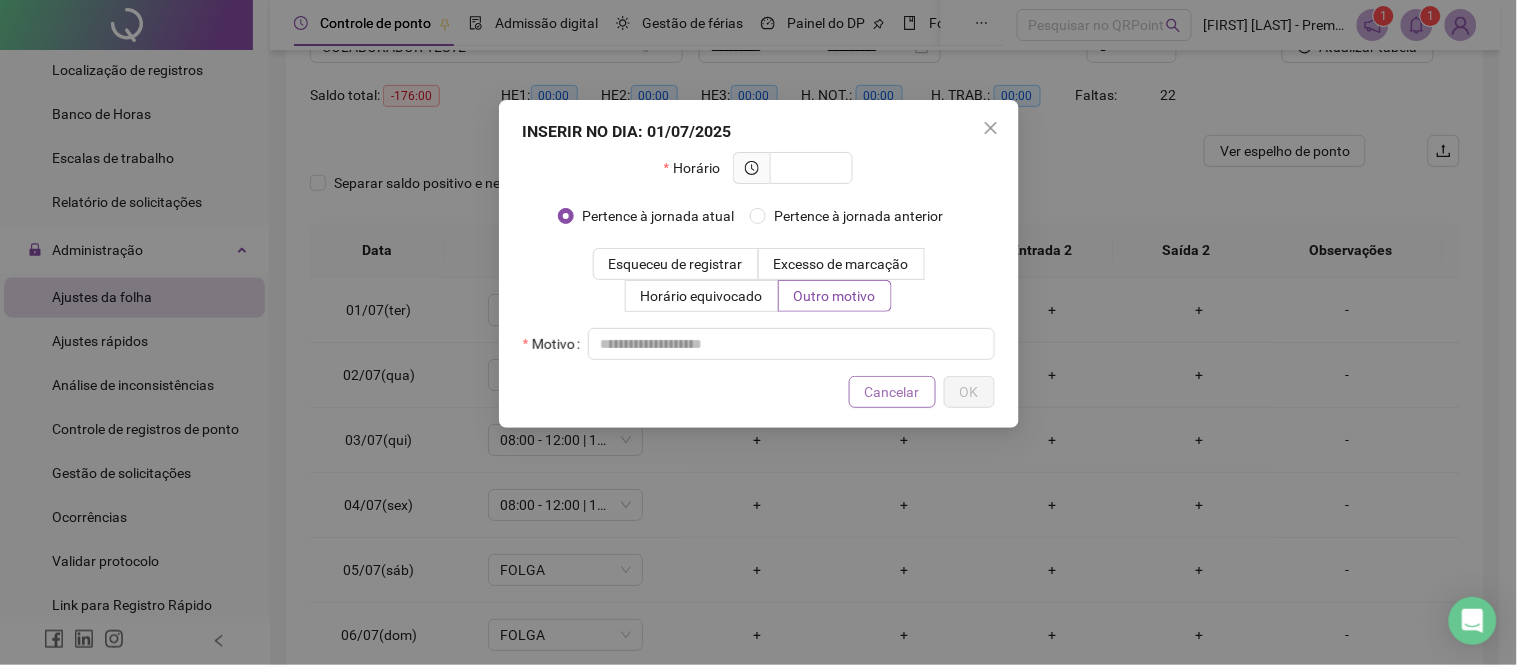 click on "Cancelar" at bounding box center (892, 392) 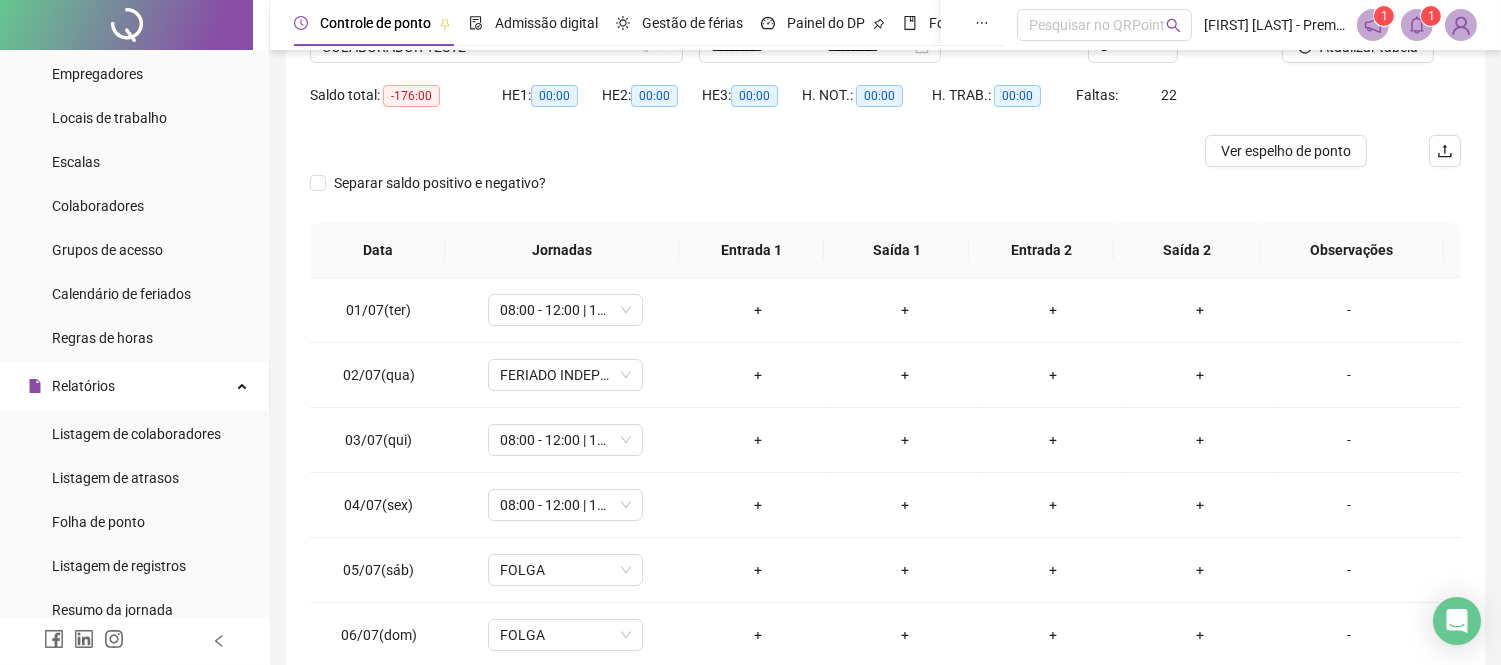 scroll, scrollTop: 0, scrollLeft: 0, axis: both 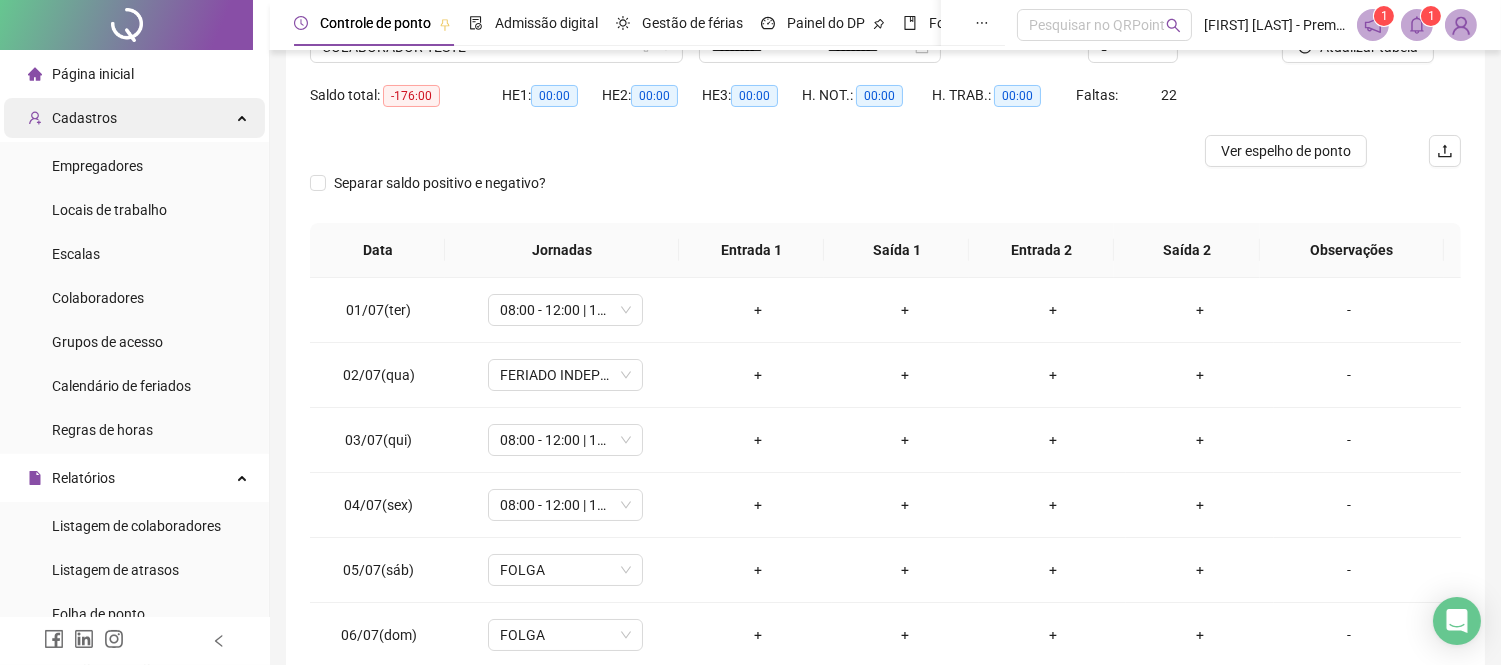 click on "Cadastros" at bounding box center [134, 118] 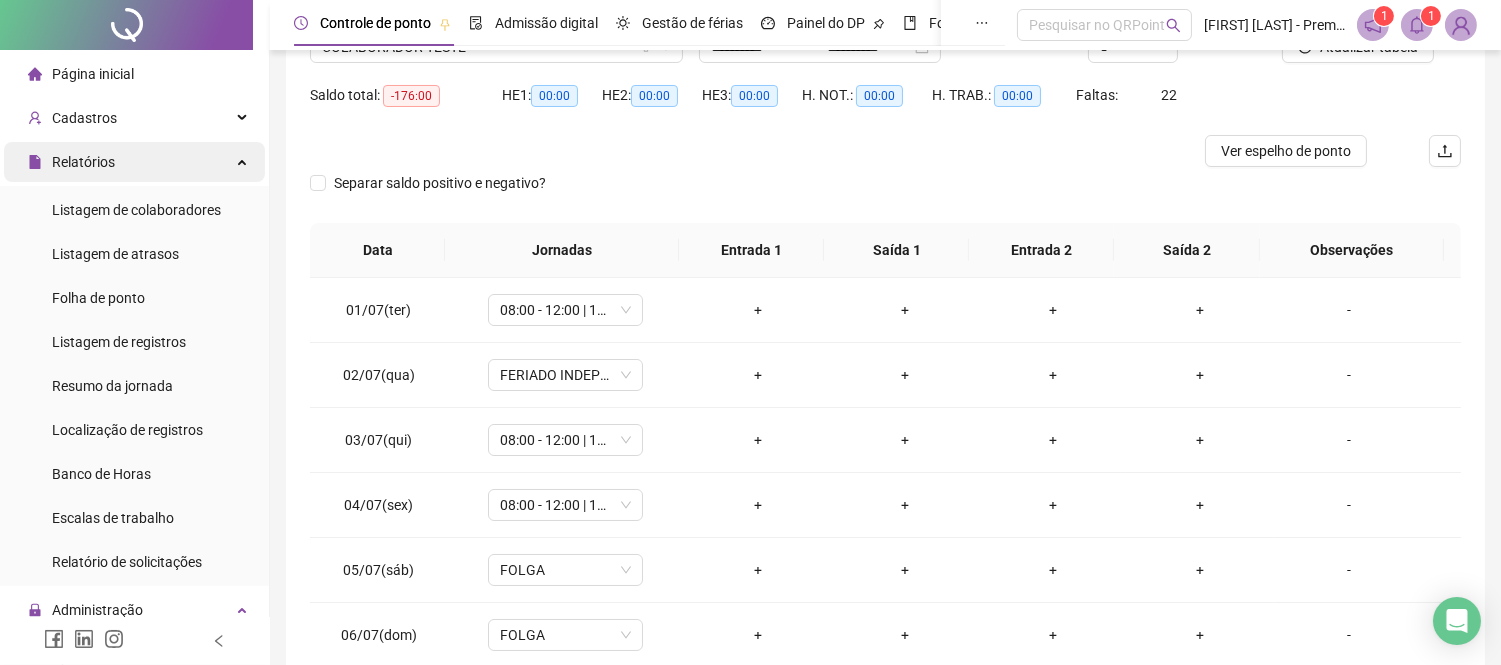 click on "Relatórios" at bounding box center [134, 162] 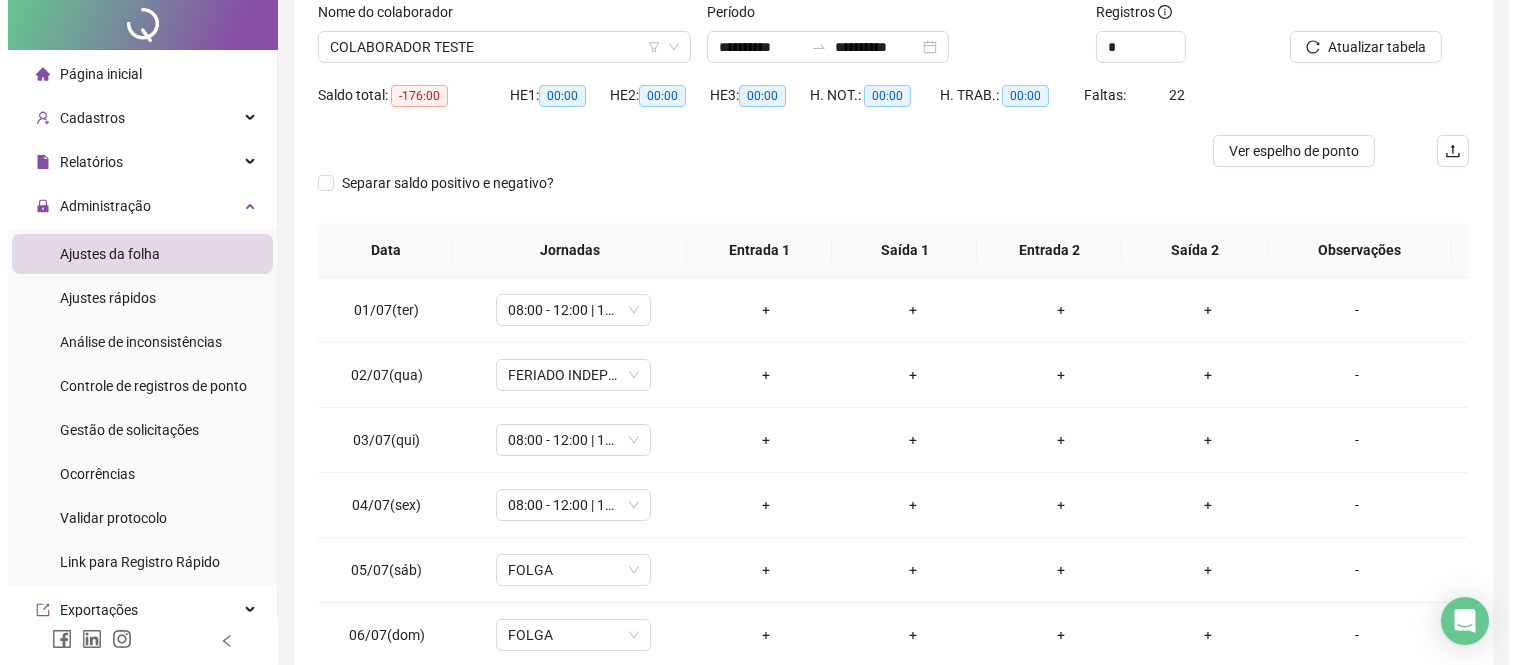 scroll, scrollTop: 0, scrollLeft: 0, axis: both 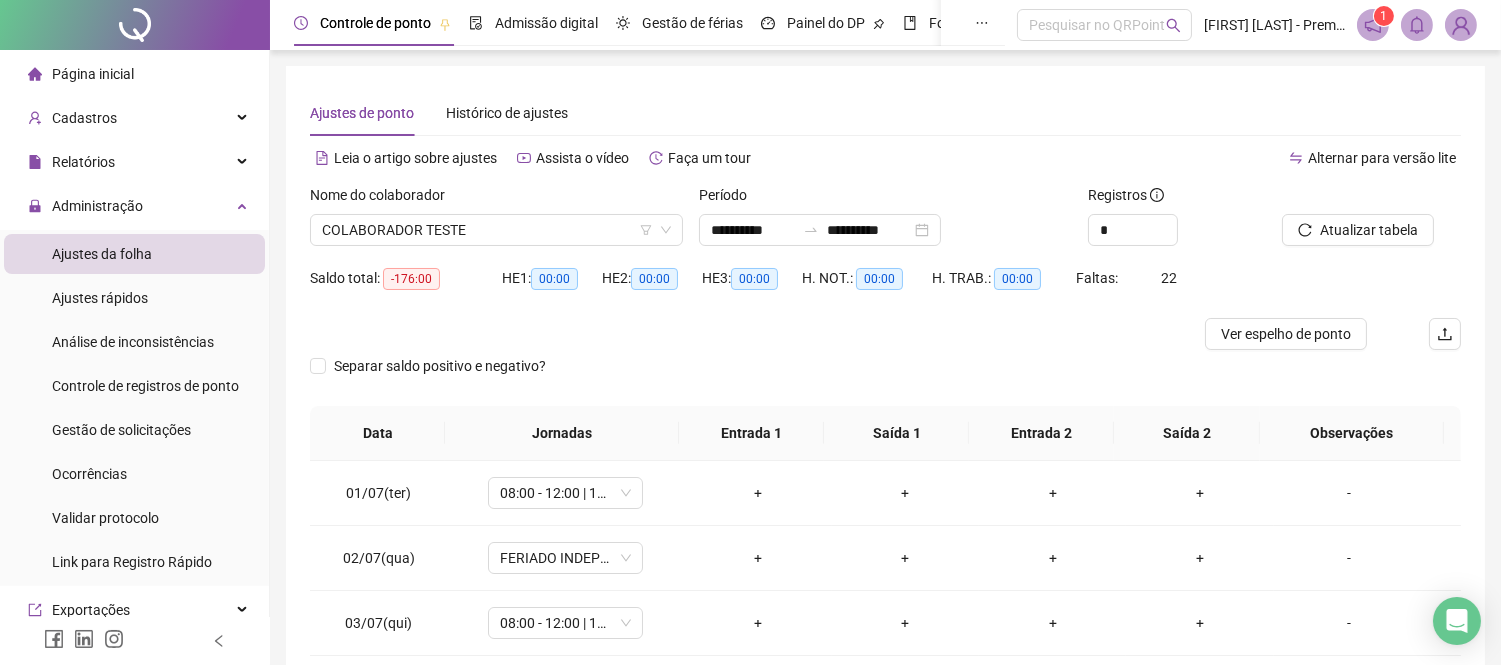 click on "Página inicial" at bounding box center (93, 74) 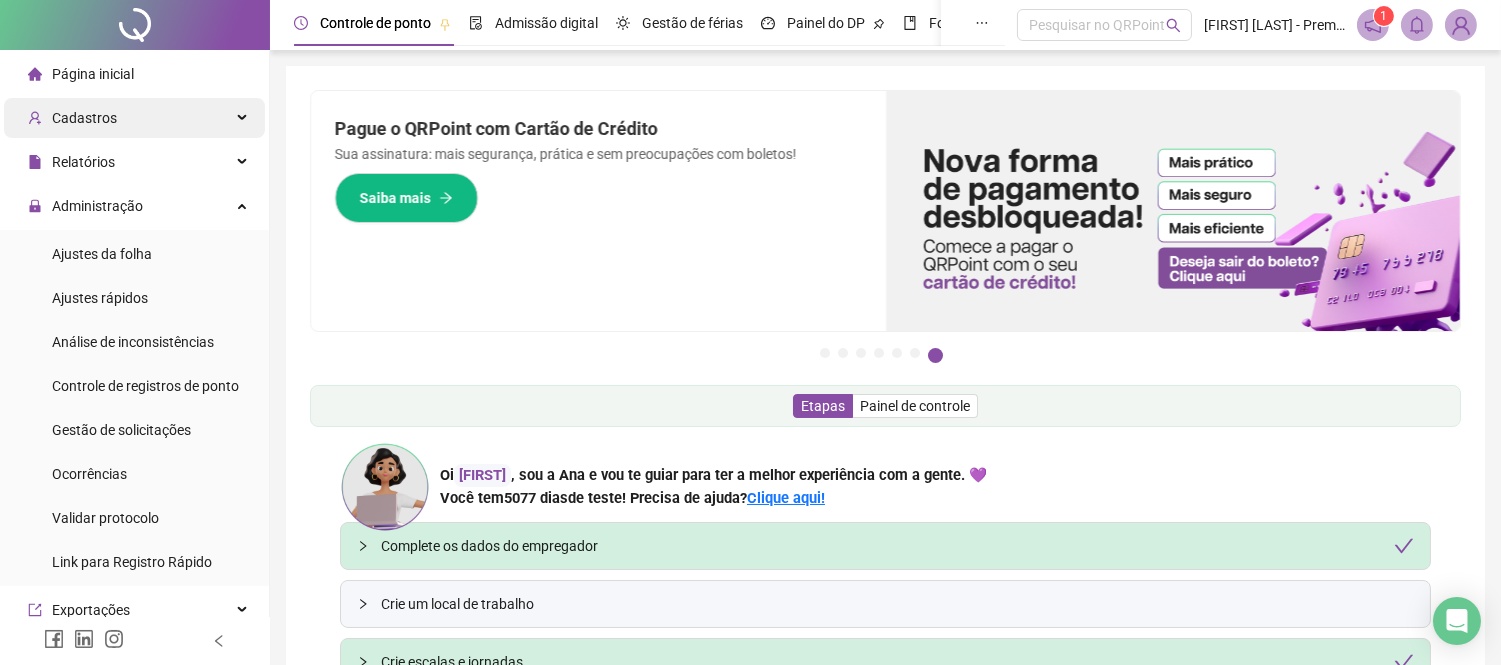 click on "Cadastros" at bounding box center (134, 118) 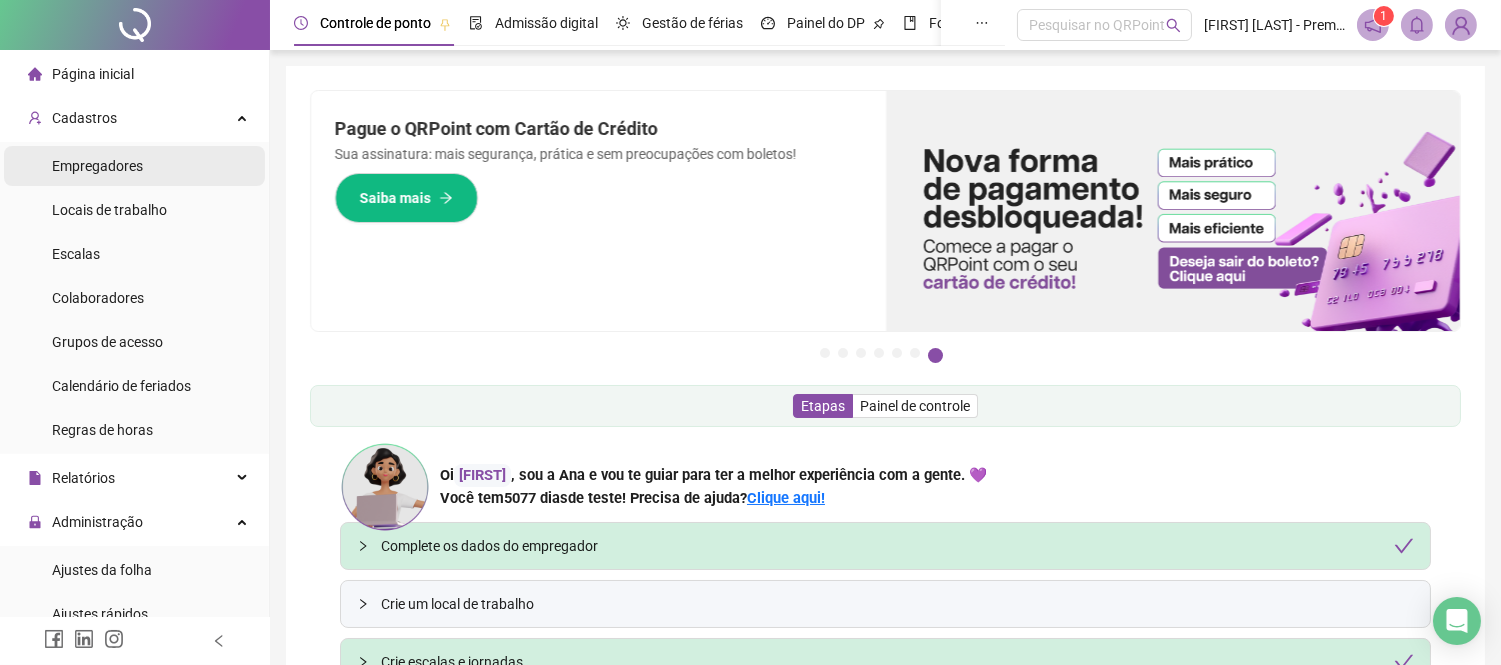 click on "Empregadores" at bounding box center (97, 166) 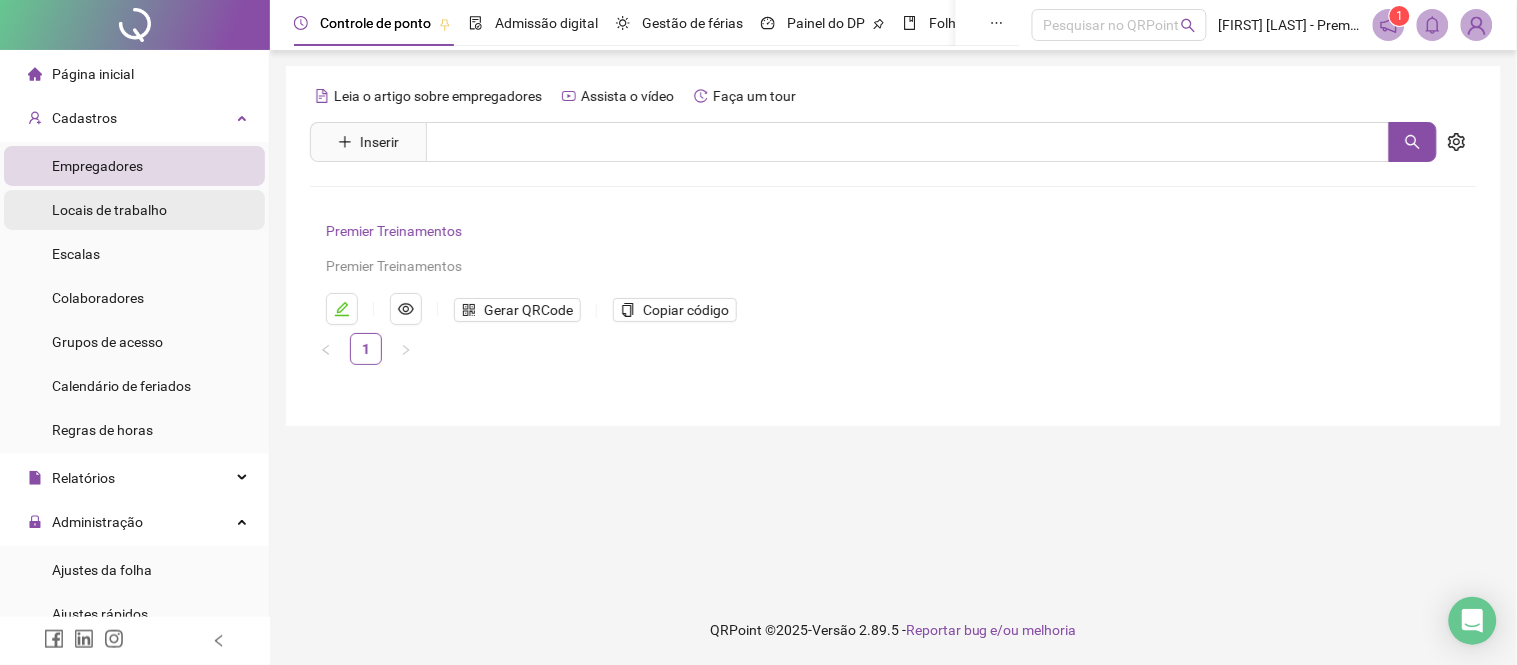 click on "Locais de trabalho" at bounding box center [109, 210] 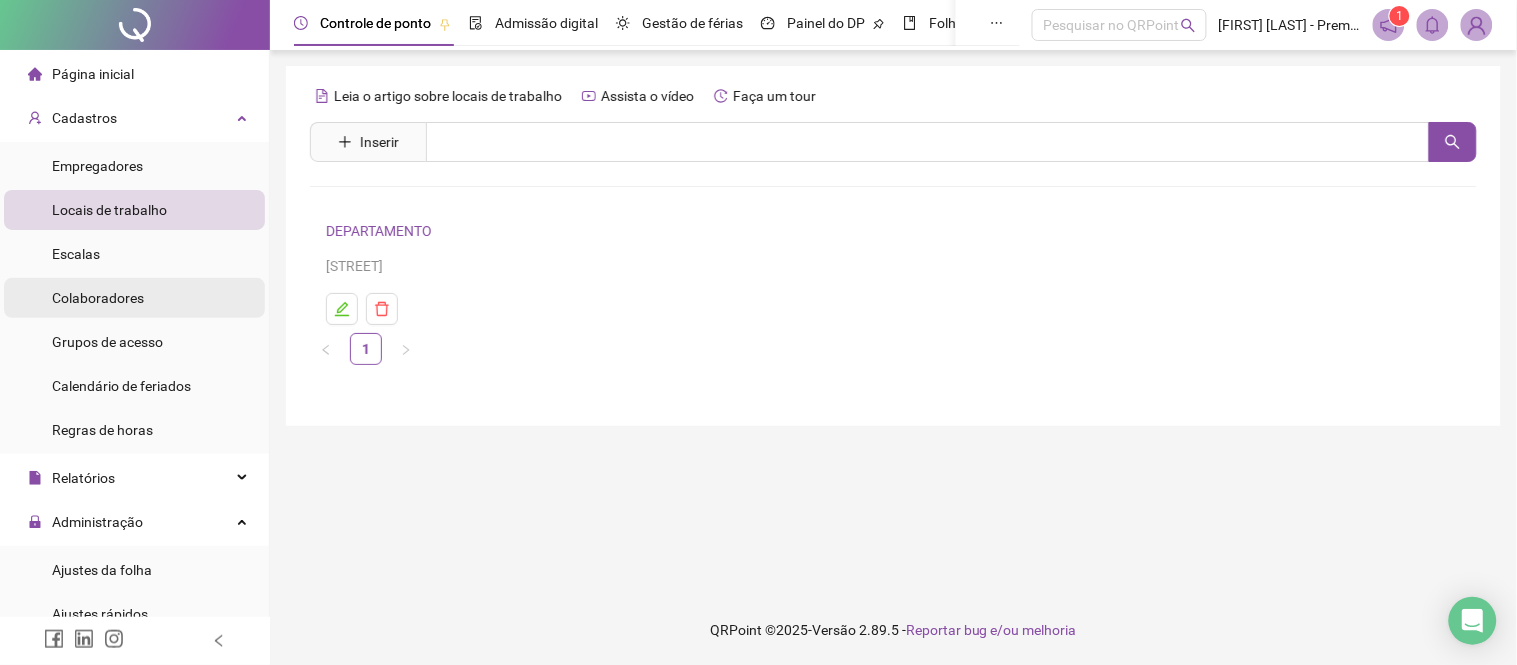 click on "Colaboradores" at bounding box center (98, 298) 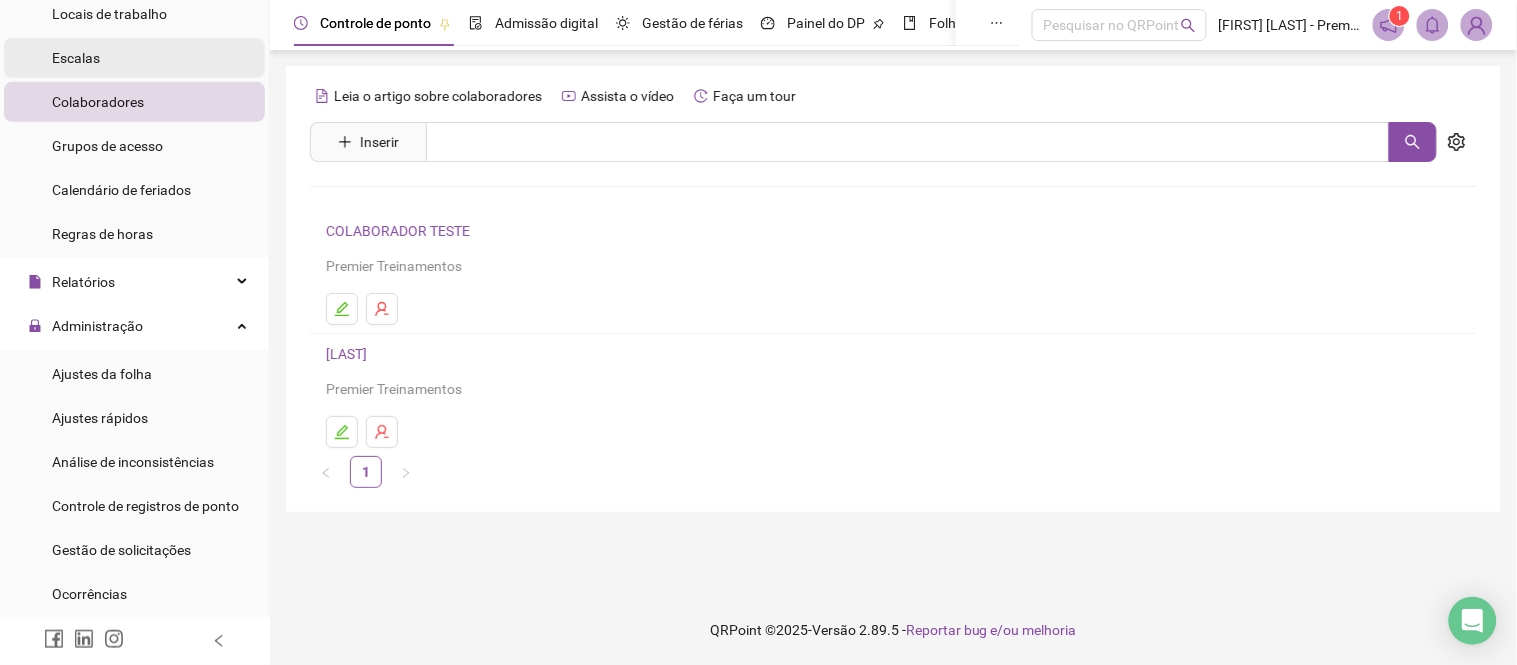 scroll, scrollTop: 222, scrollLeft: 0, axis: vertical 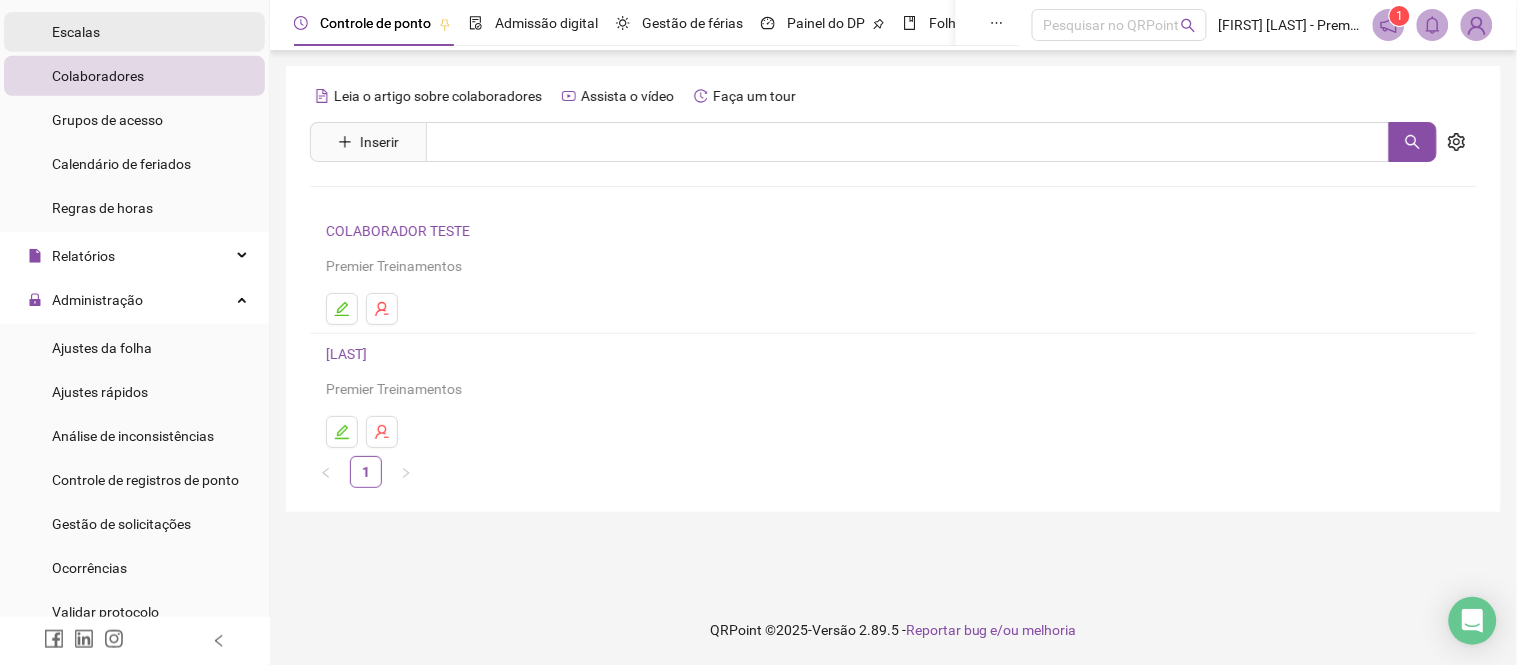 click on "Relatórios" at bounding box center (83, 256) 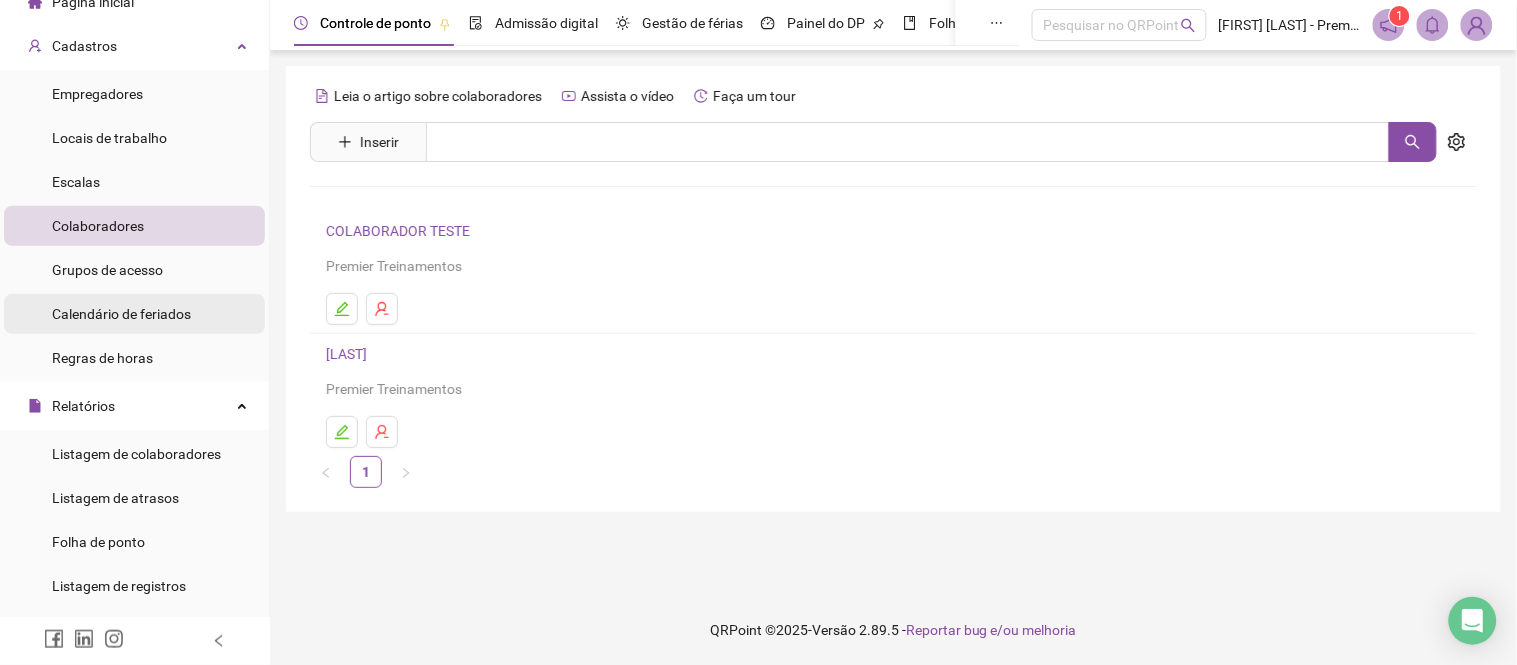 scroll, scrollTop: 111, scrollLeft: 0, axis: vertical 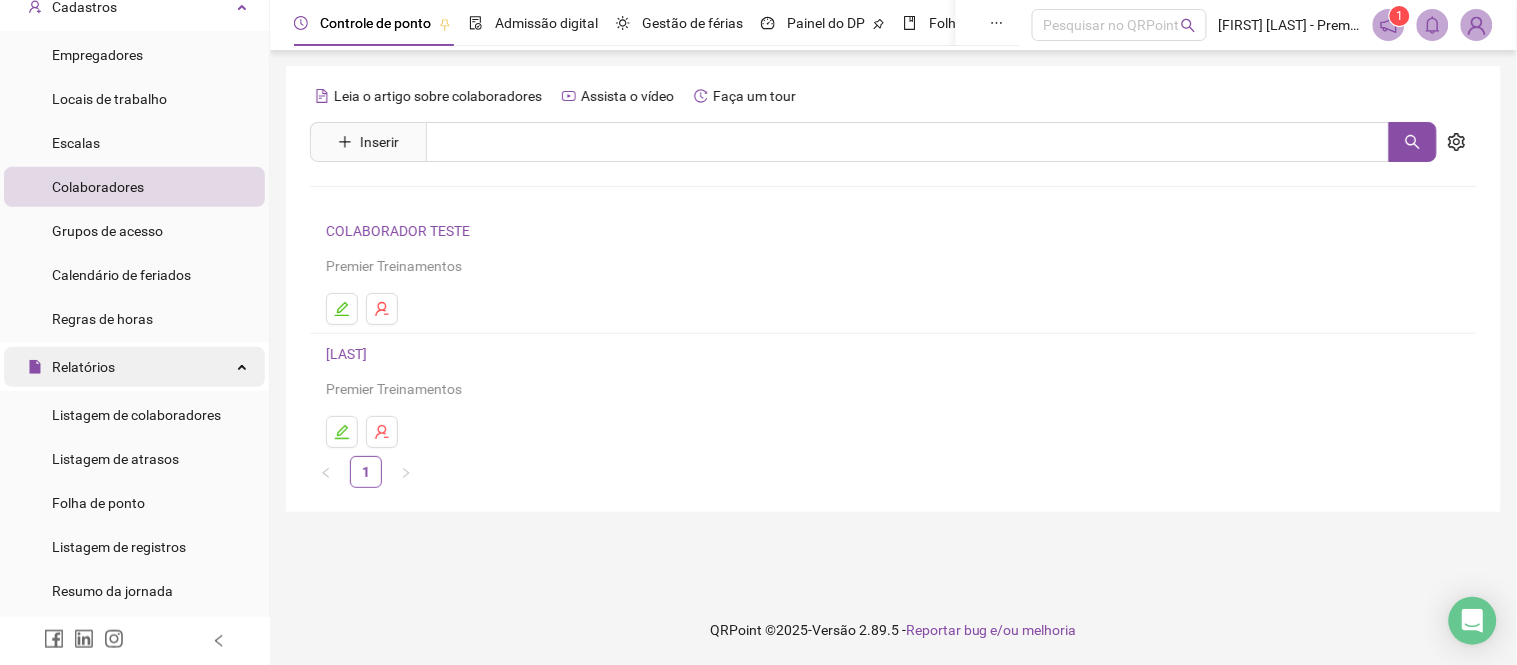 click on "Relatórios" at bounding box center (134, 367) 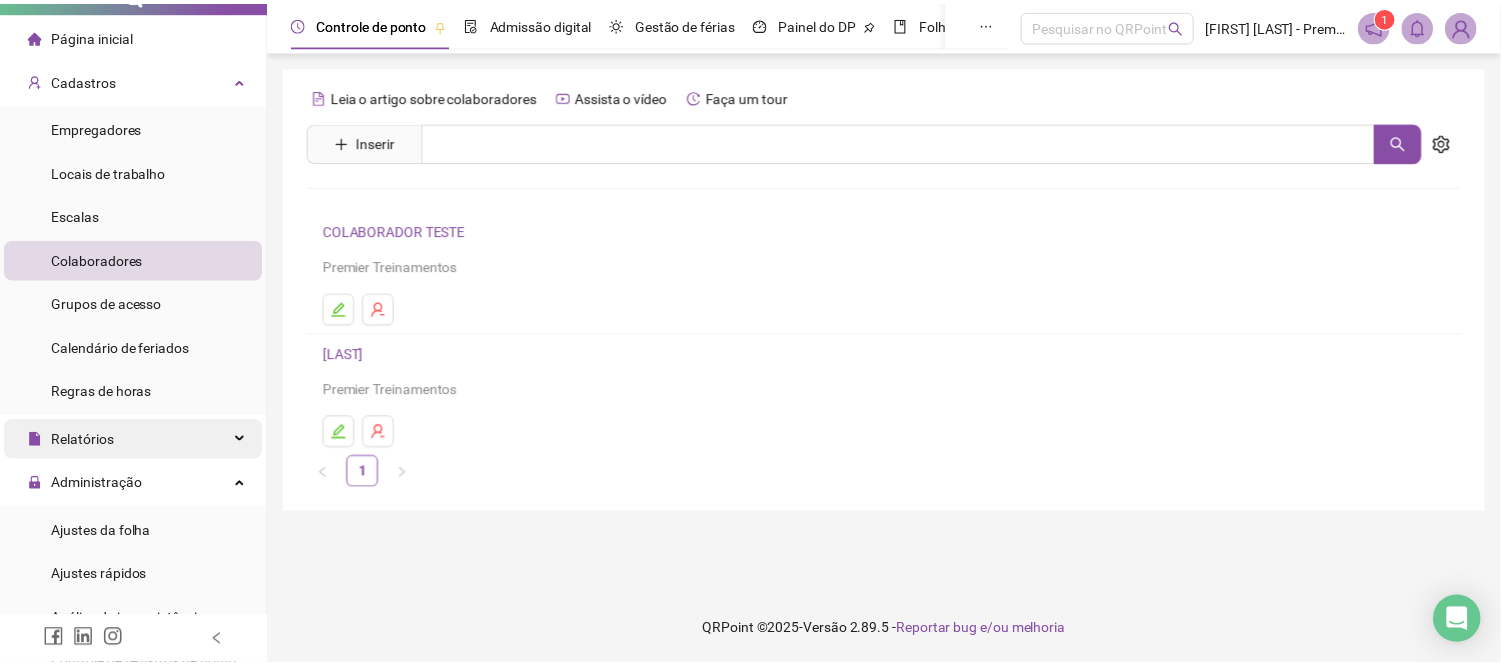 scroll, scrollTop: 0, scrollLeft: 0, axis: both 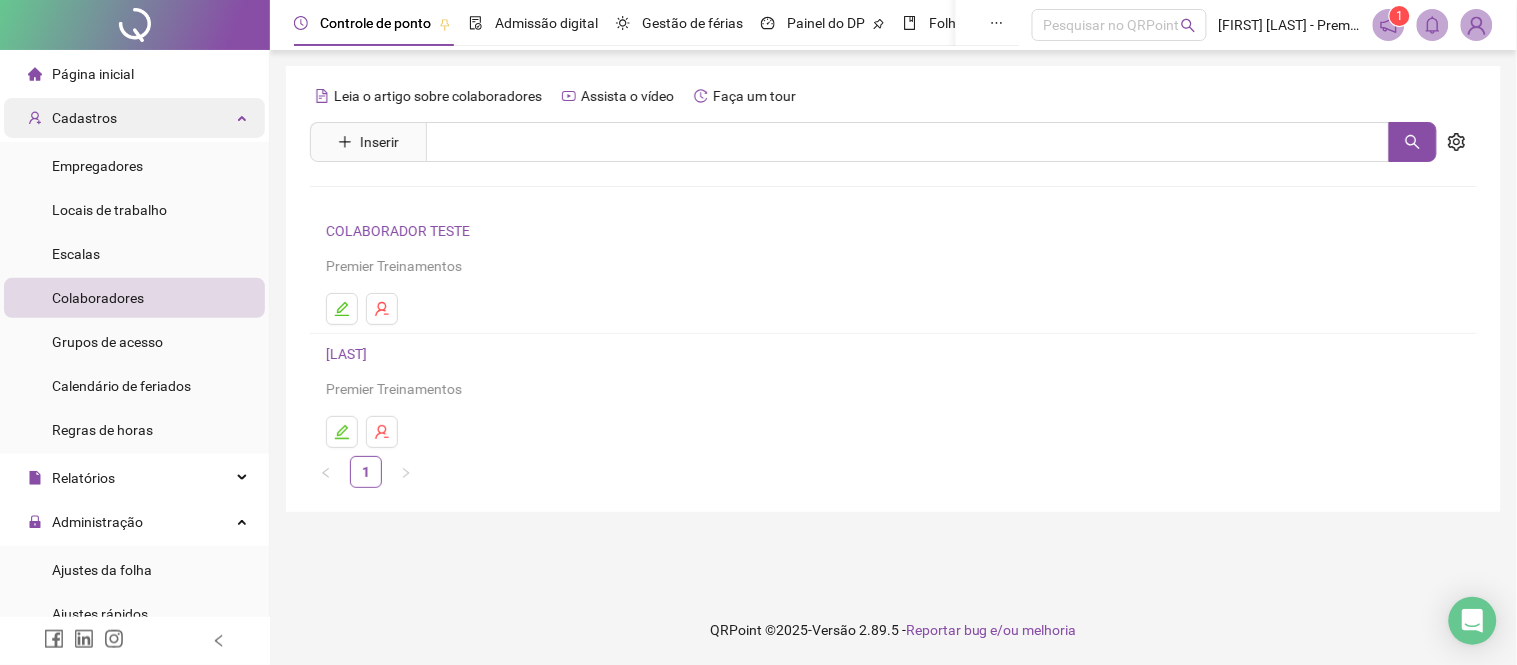 click on "Cadastros" at bounding box center (134, 118) 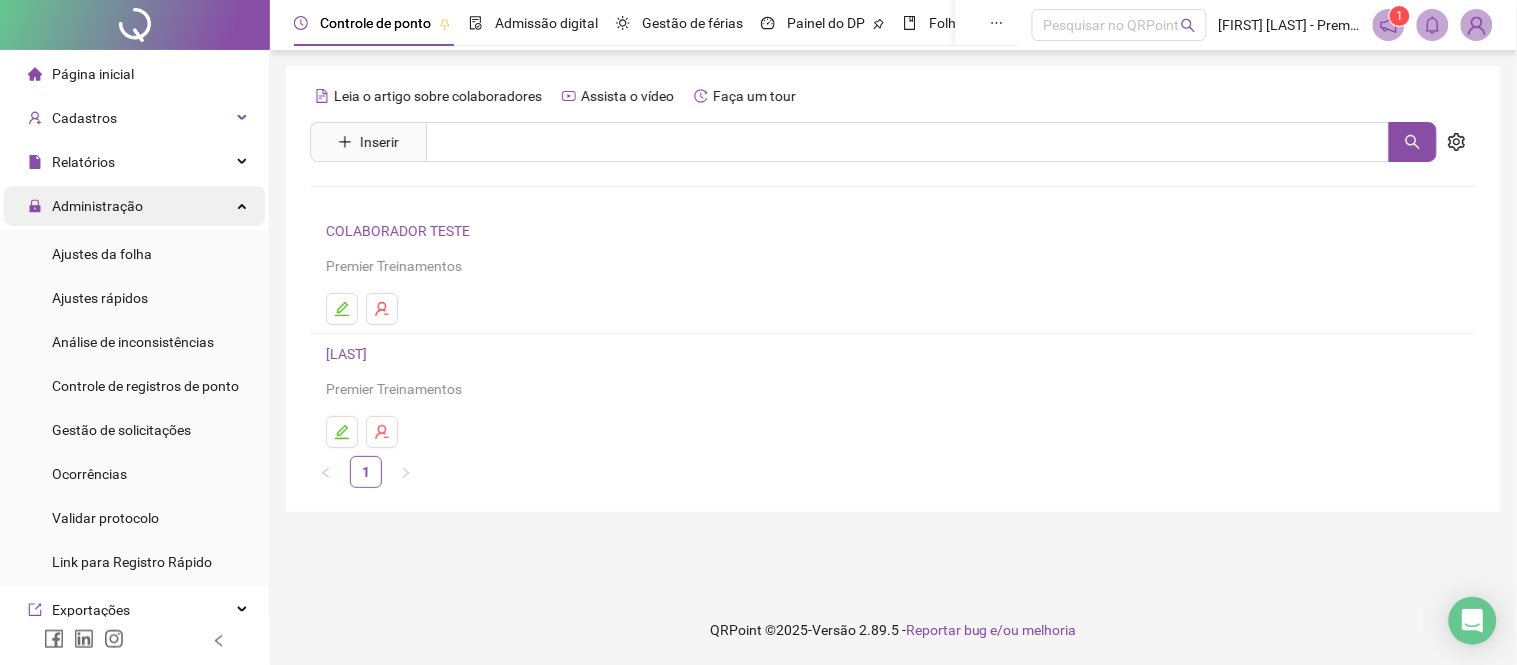 click on "Administração" at bounding box center [134, 206] 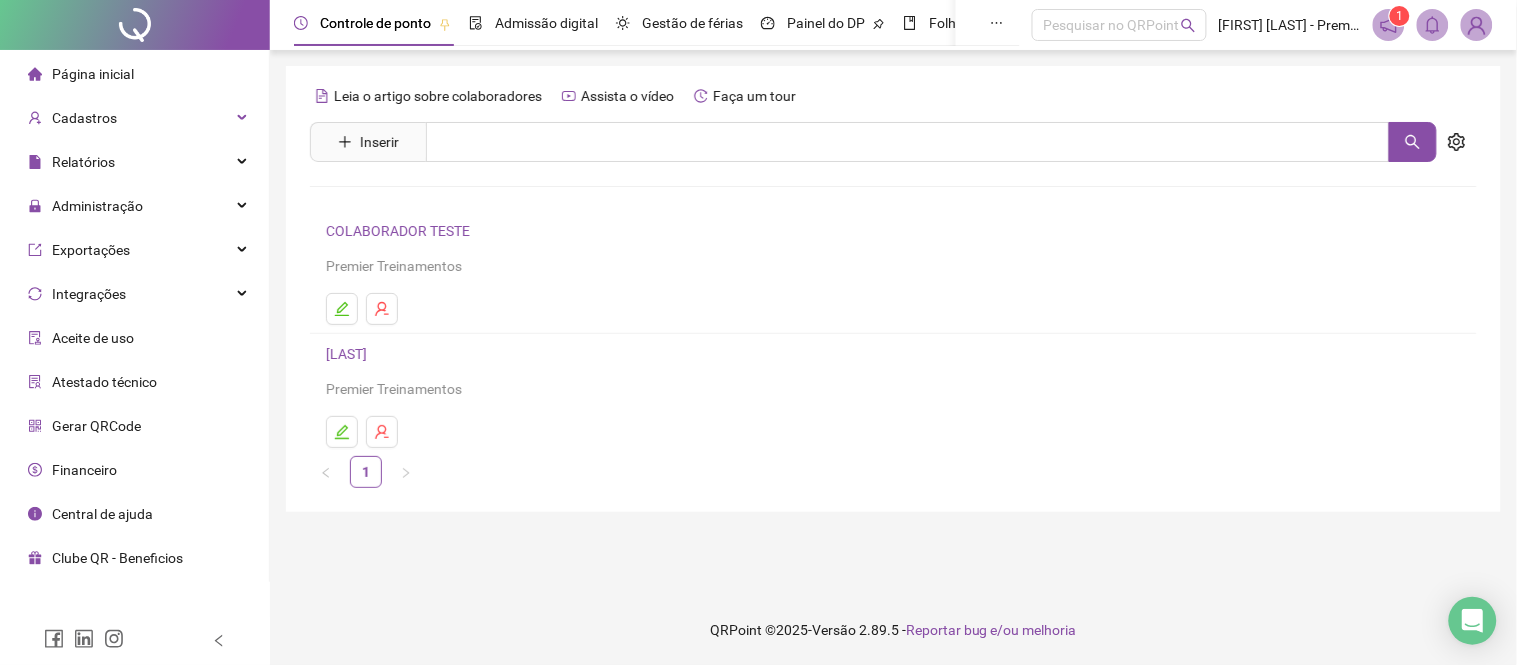 click on "Página inicial" at bounding box center (93, 74) 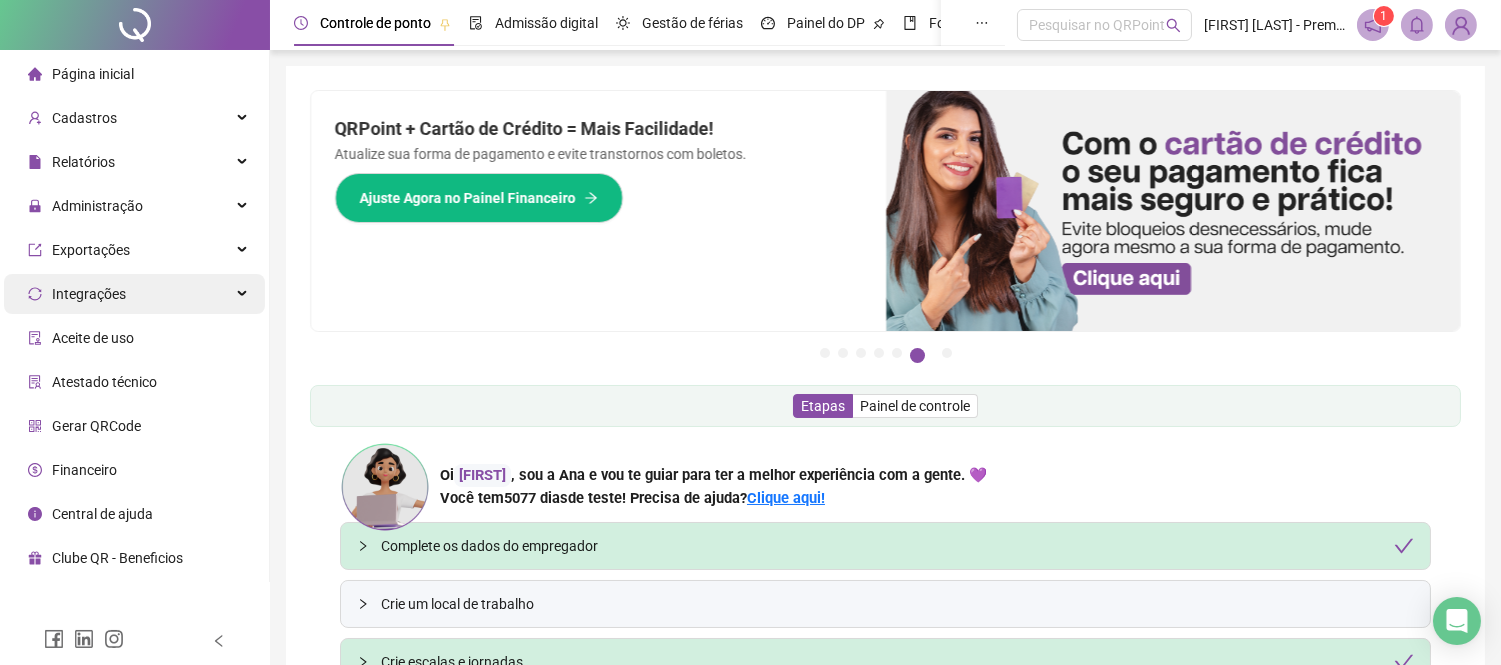 click on "Integrações" at bounding box center (89, 294) 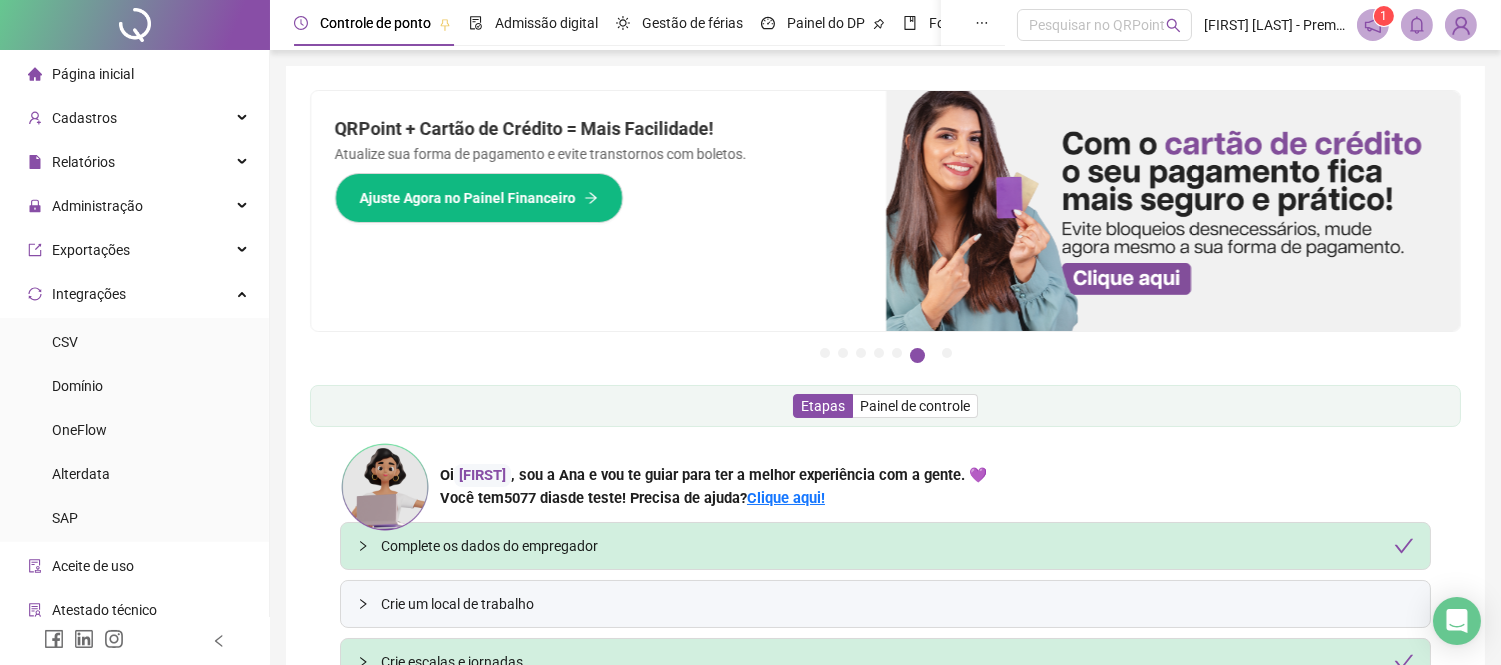 click on "Página inicial" at bounding box center (93, 74) 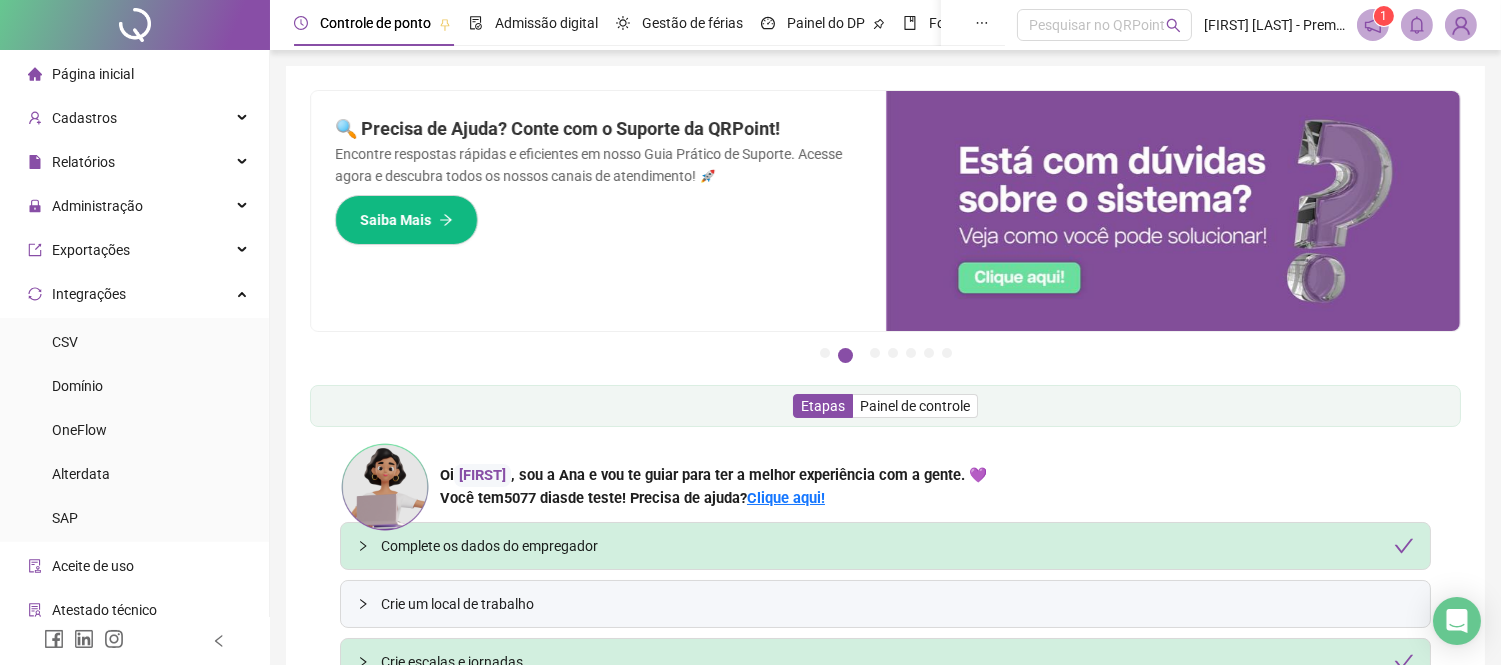 click on "Página inicial" at bounding box center (93, 74) 